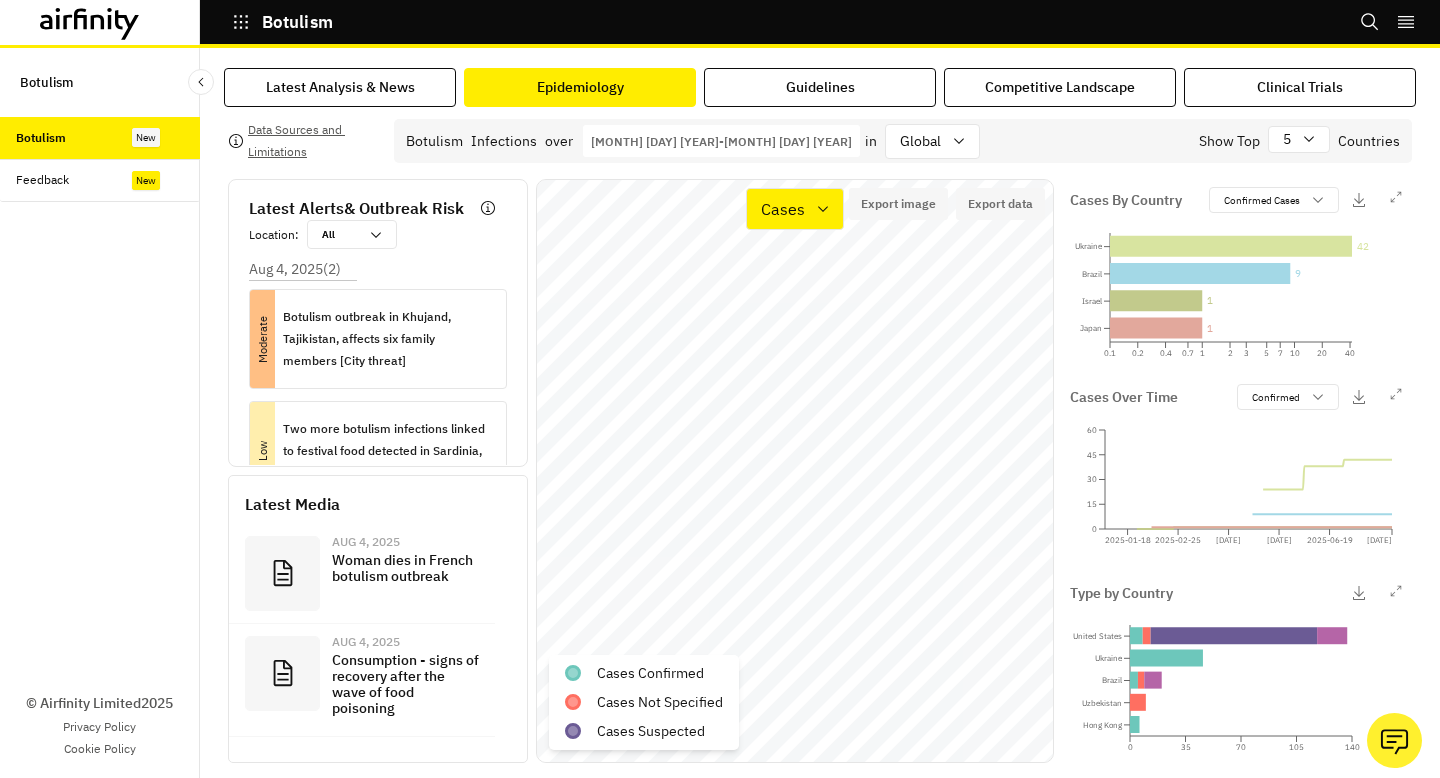 scroll, scrollTop: 0, scrollLeft: 0, axis: both 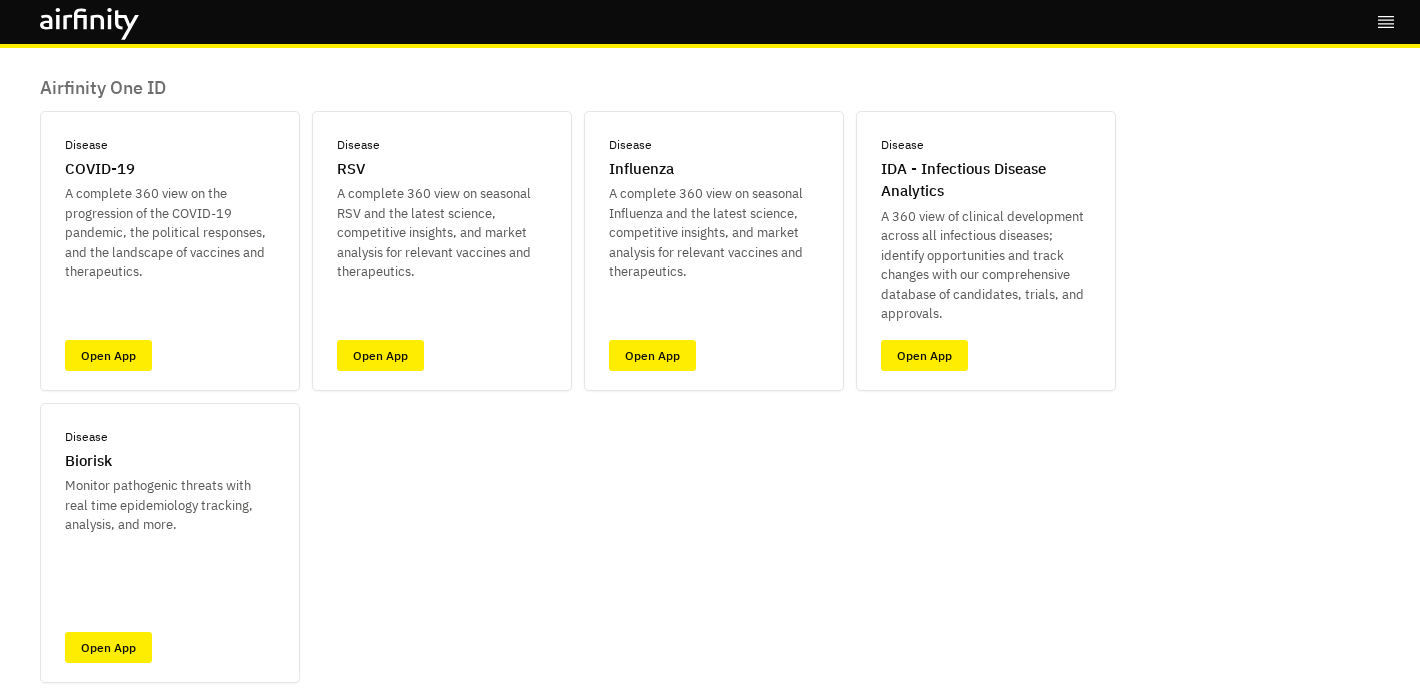 click on "Disease COVID-19 A complete 360 view on the progression of the COVID-19 pandemic, the political responses, and the landscape of vaccines and therapeutics. Open App Disease RSV A complete 360 view on seasonal RSV and the latest science, competitive insights, and market analysis for relevant vaccines and therapeutics. Open App Disease Influenza A complete 360 view on seasonal Influenza and the latest science, competitive insights, and market analysis for relevant vaccines and therapeutics. Open App Disease IDA - Infectious Disease Analytics A 360 view of clinical development across all infectious diseases; identify opportunities and track changes with our comprehensive database of candidates, trials, and approvals. Open App Disease Biorisk Monitor pathogenic threats with real time epidemiology tracking, analysis, and more. Open App" at bounding box center [710, 397] 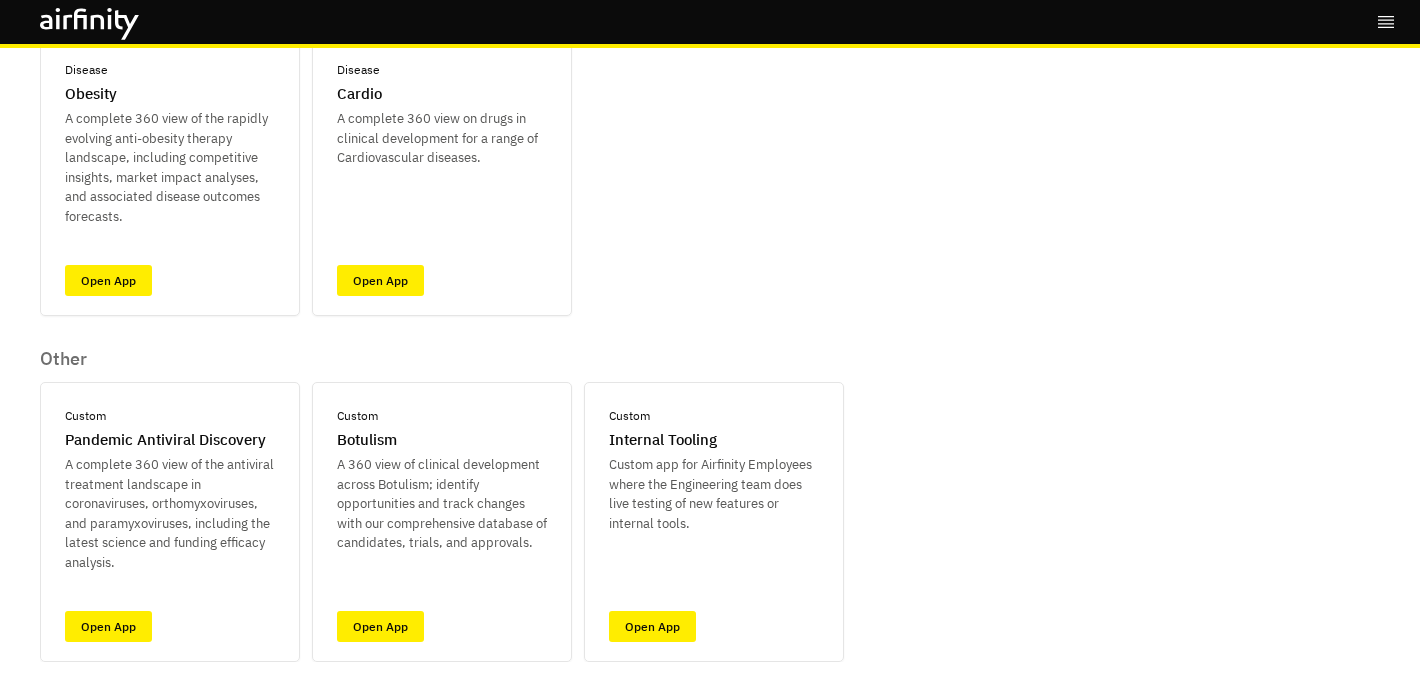 scroll, scrollTop: 877, scrollLeft: 0, axis: vertical 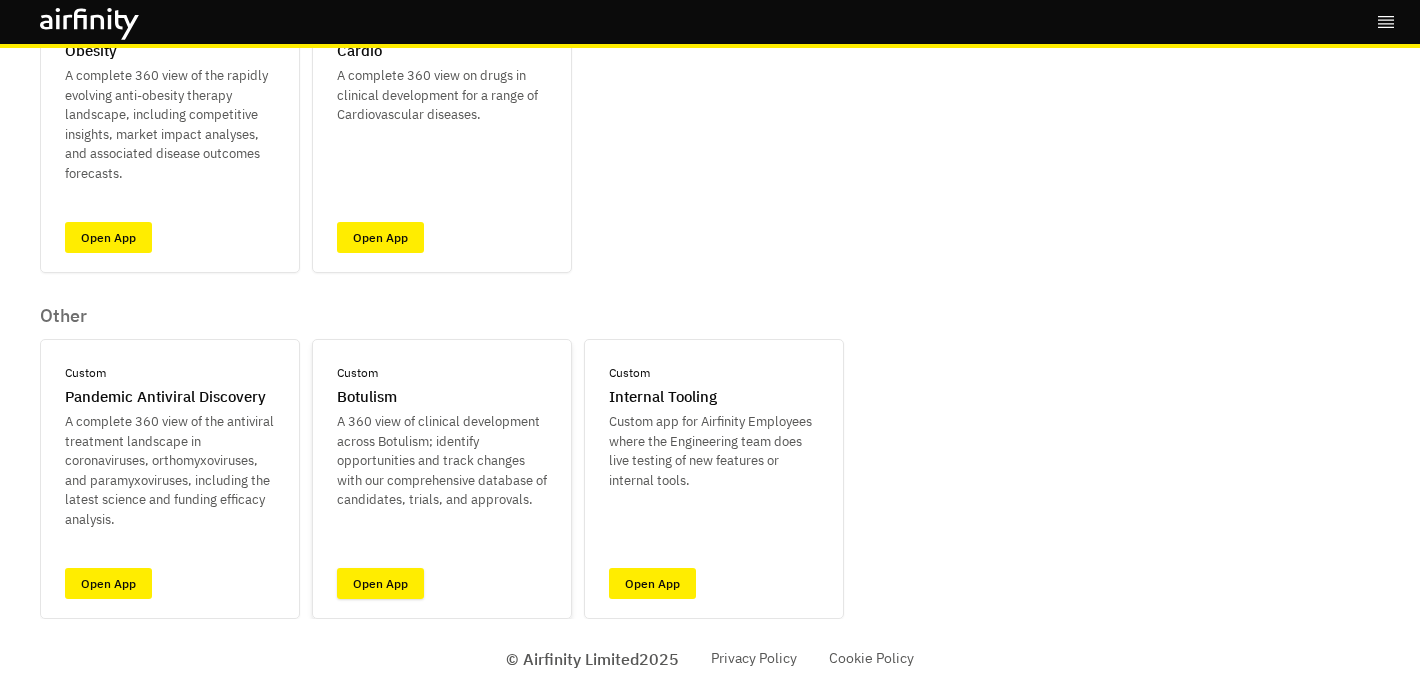 click on "Open App" at bounding box center [380, 583] 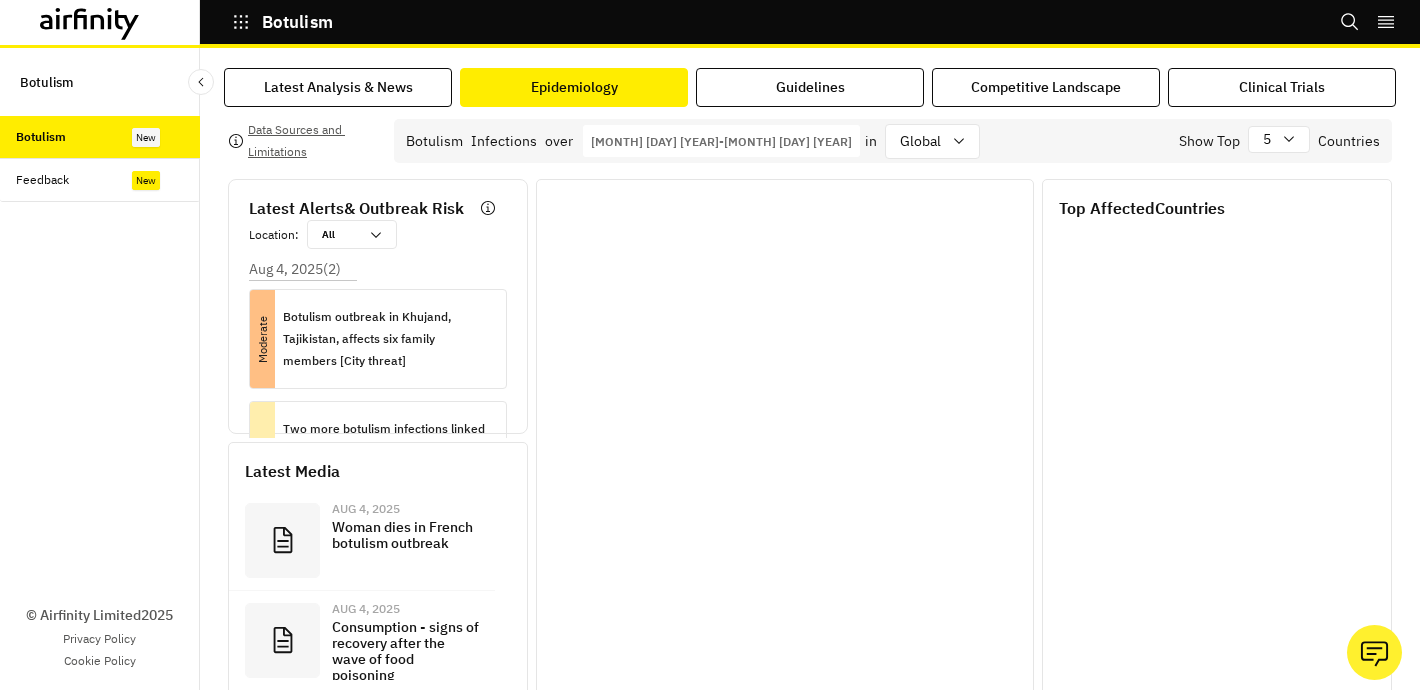 scroll, scrollTop: 0, scrollLeft: 0, axis: both 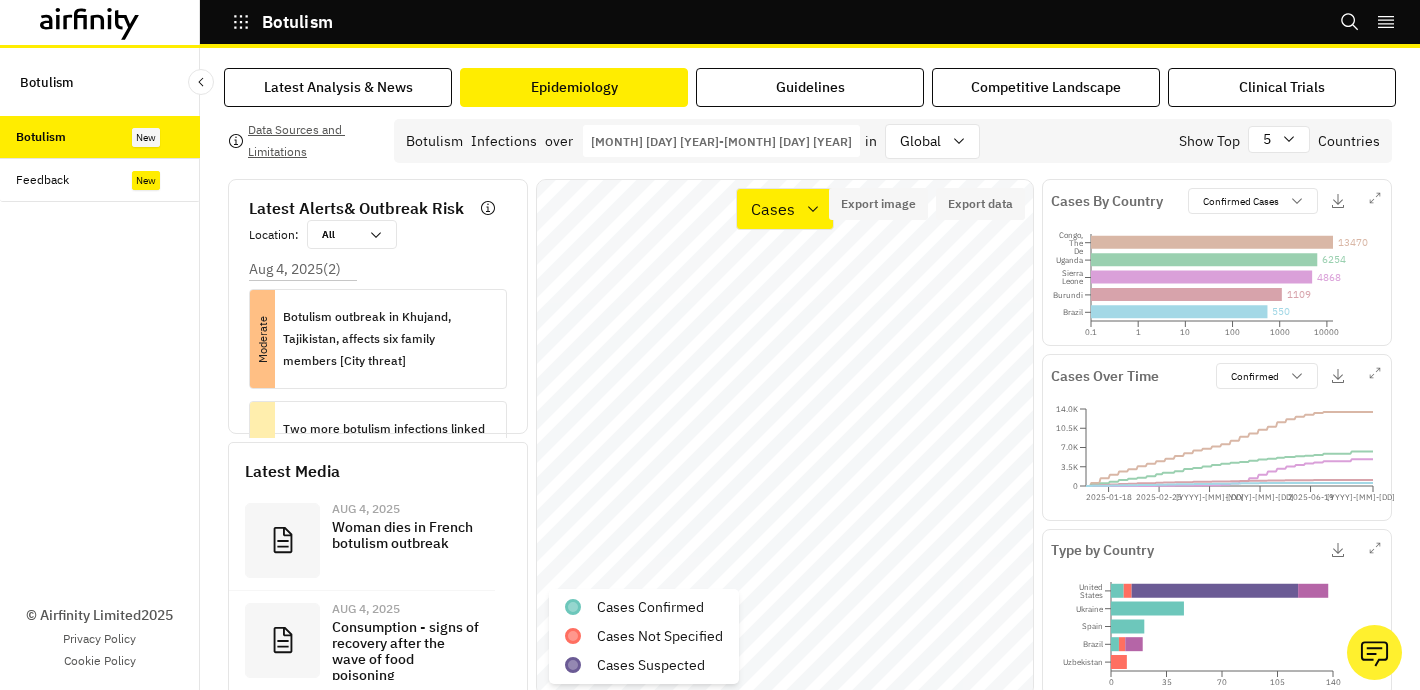 click on "© Airfinity Limited  2025 Privacy Policy Cookie Policy" at bounding box center (100, 446) 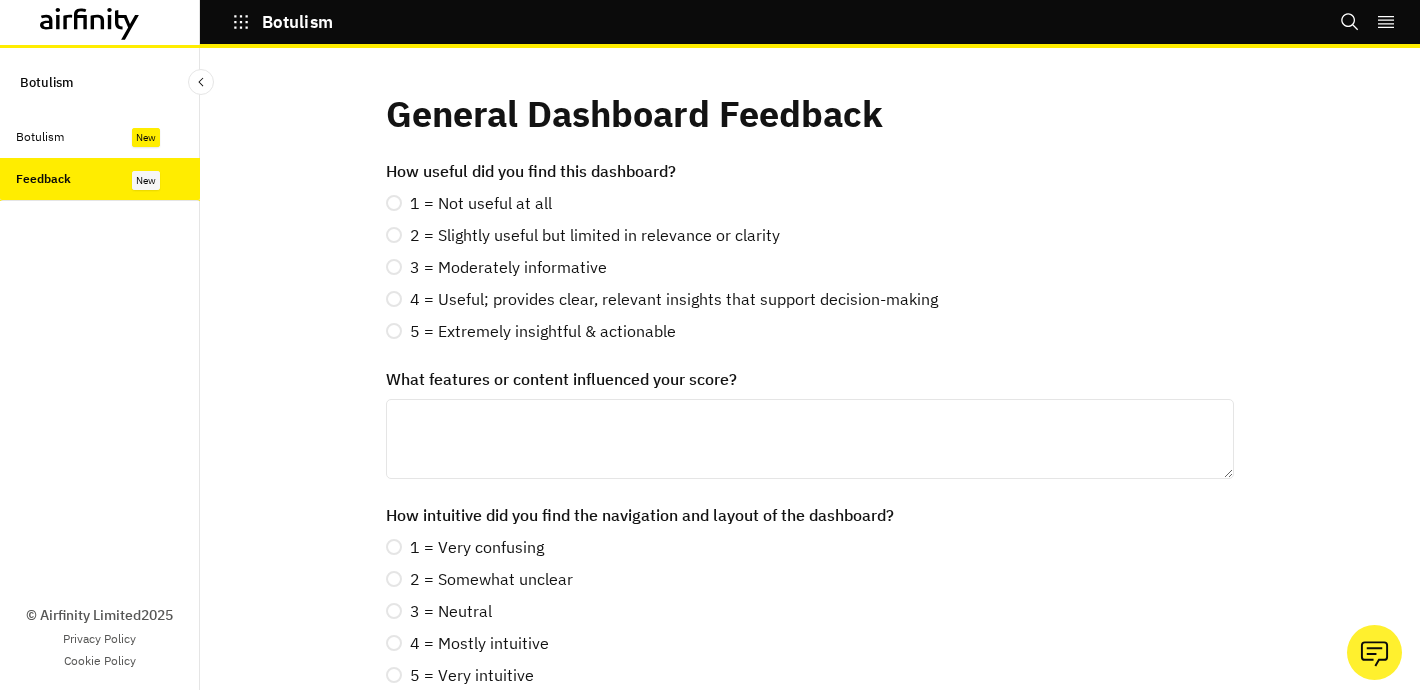click at bounding box center [394, 203] 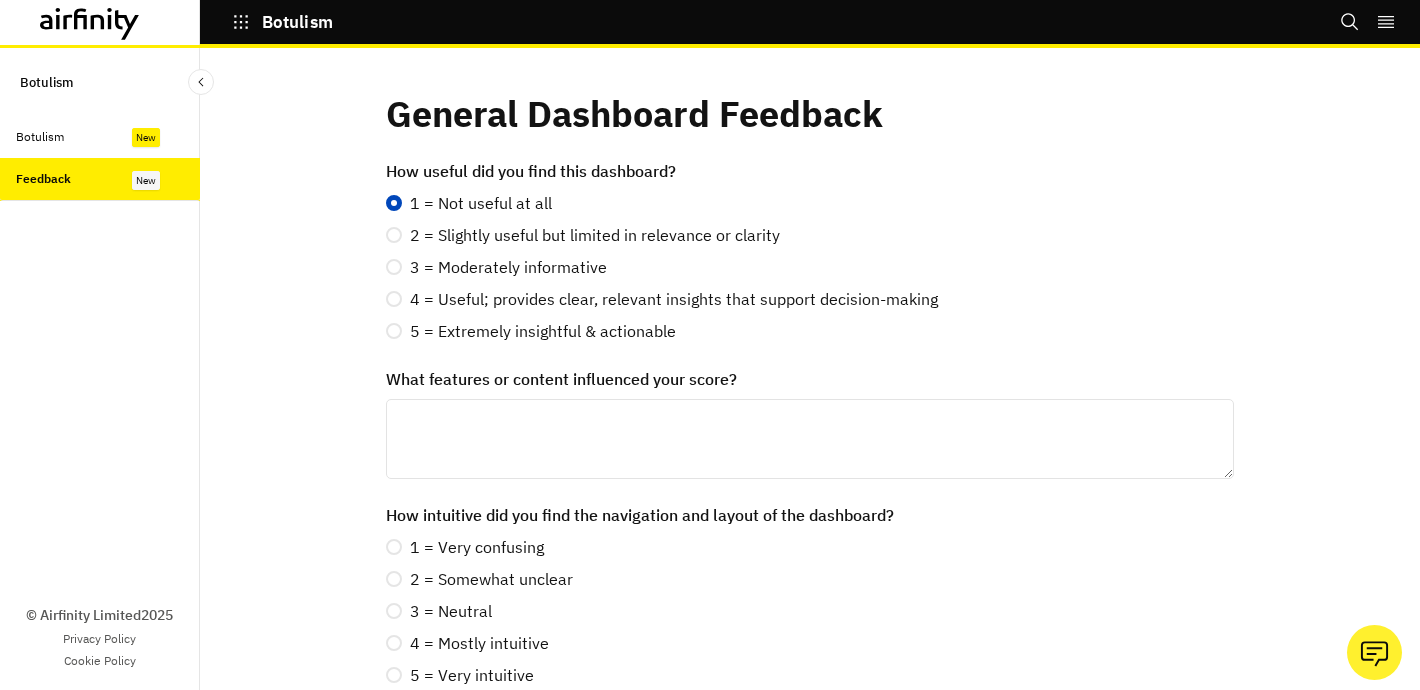 click on "What features or content influenced your score?" at bounding box center [810, 439] 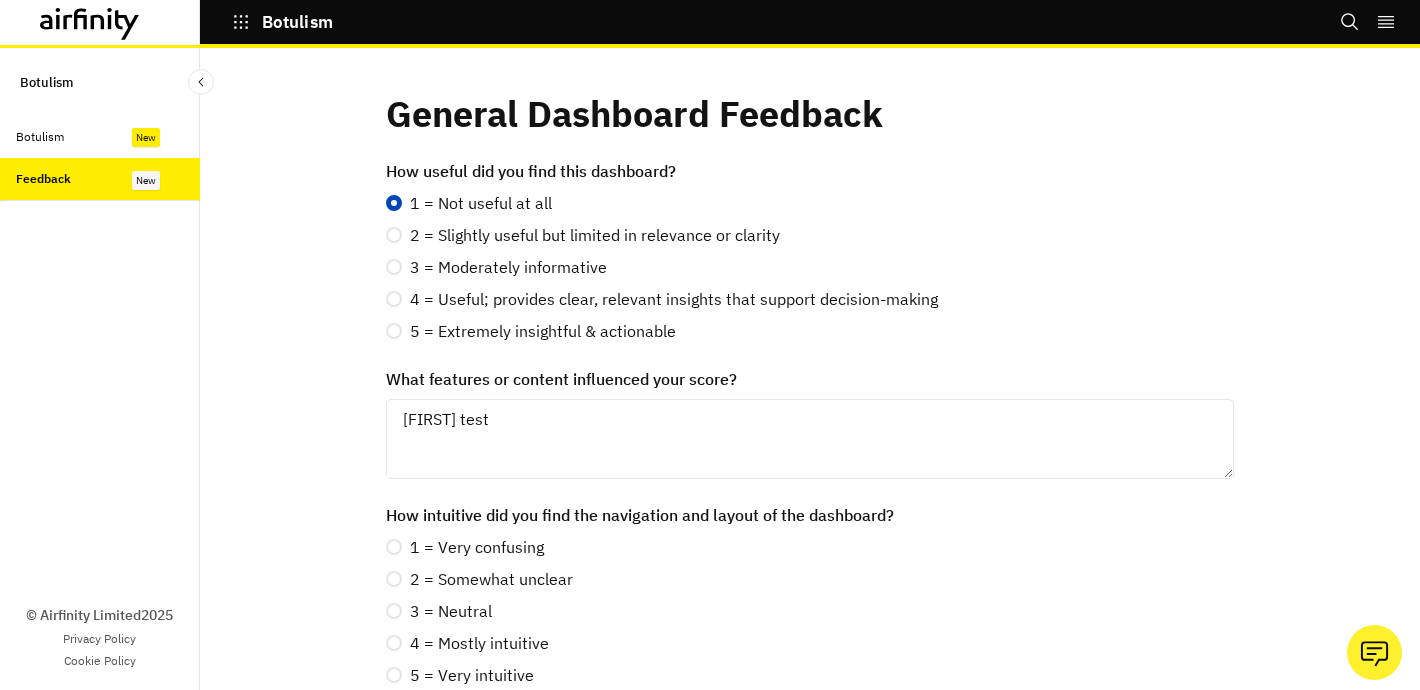 type on "Maia test" 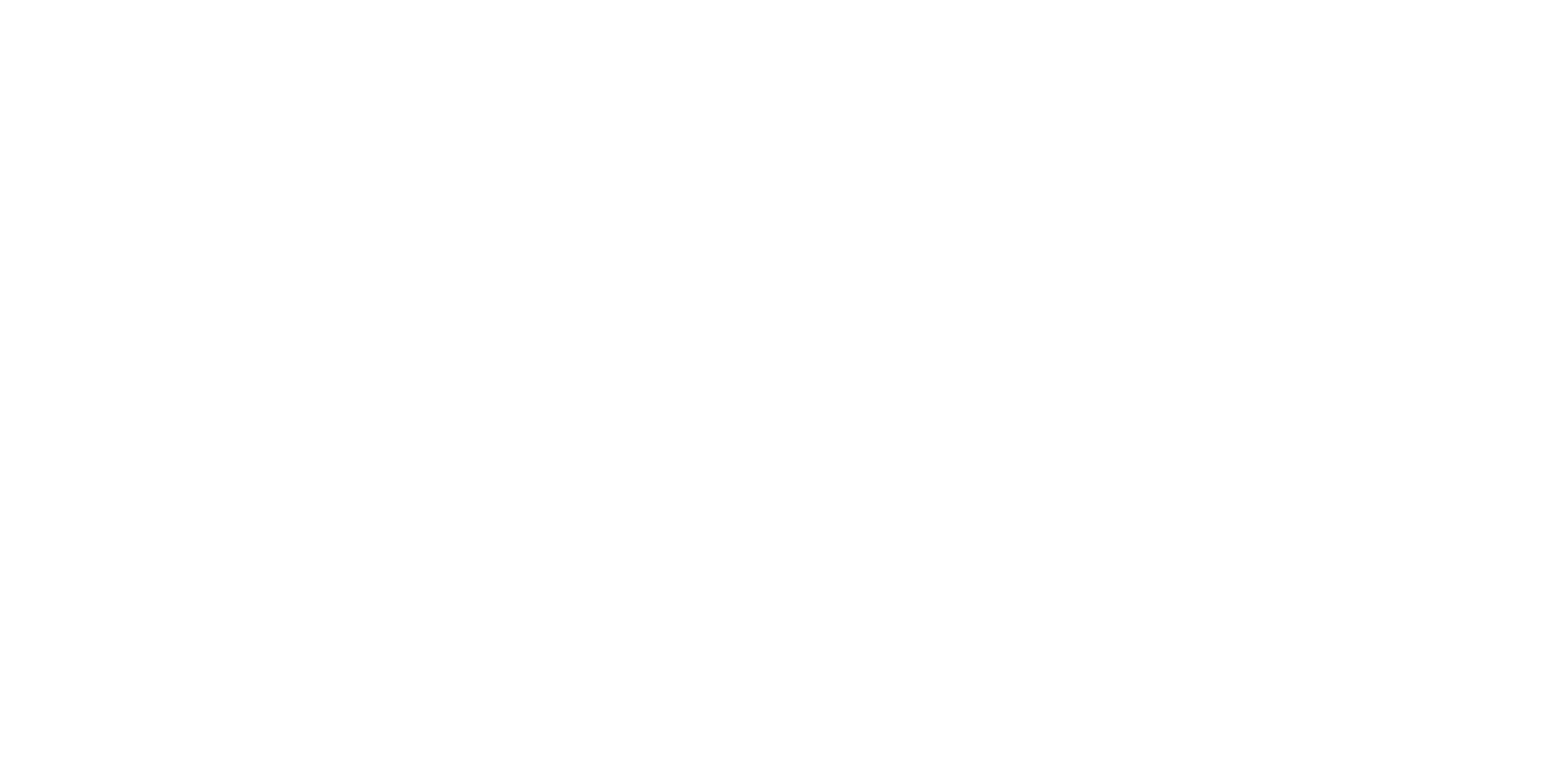 scroll, scrollTop: 0, scrollLeft: 0, axis: both 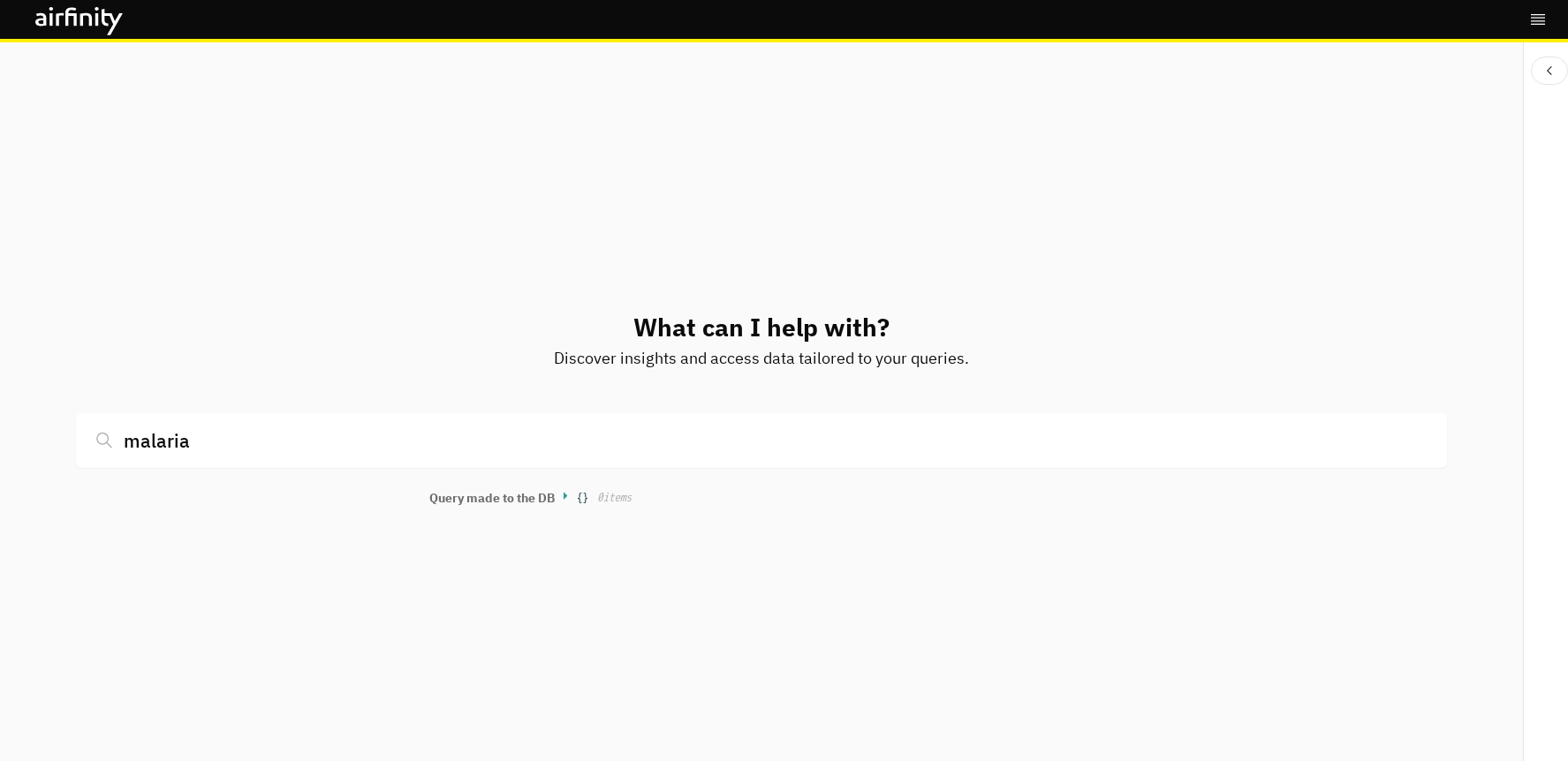type on "malaria" 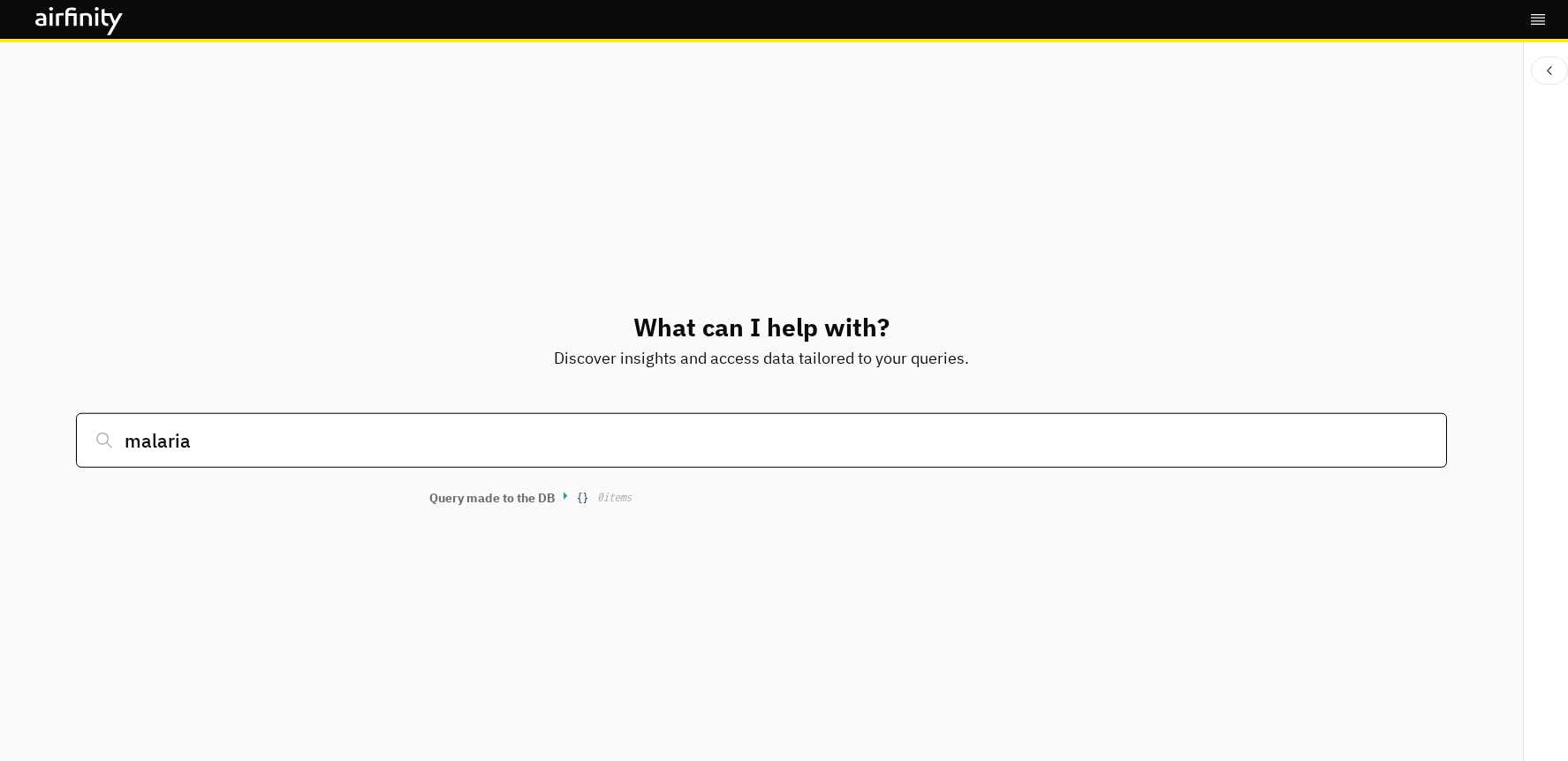 click on "malaria" at bounding box center (761, 441) 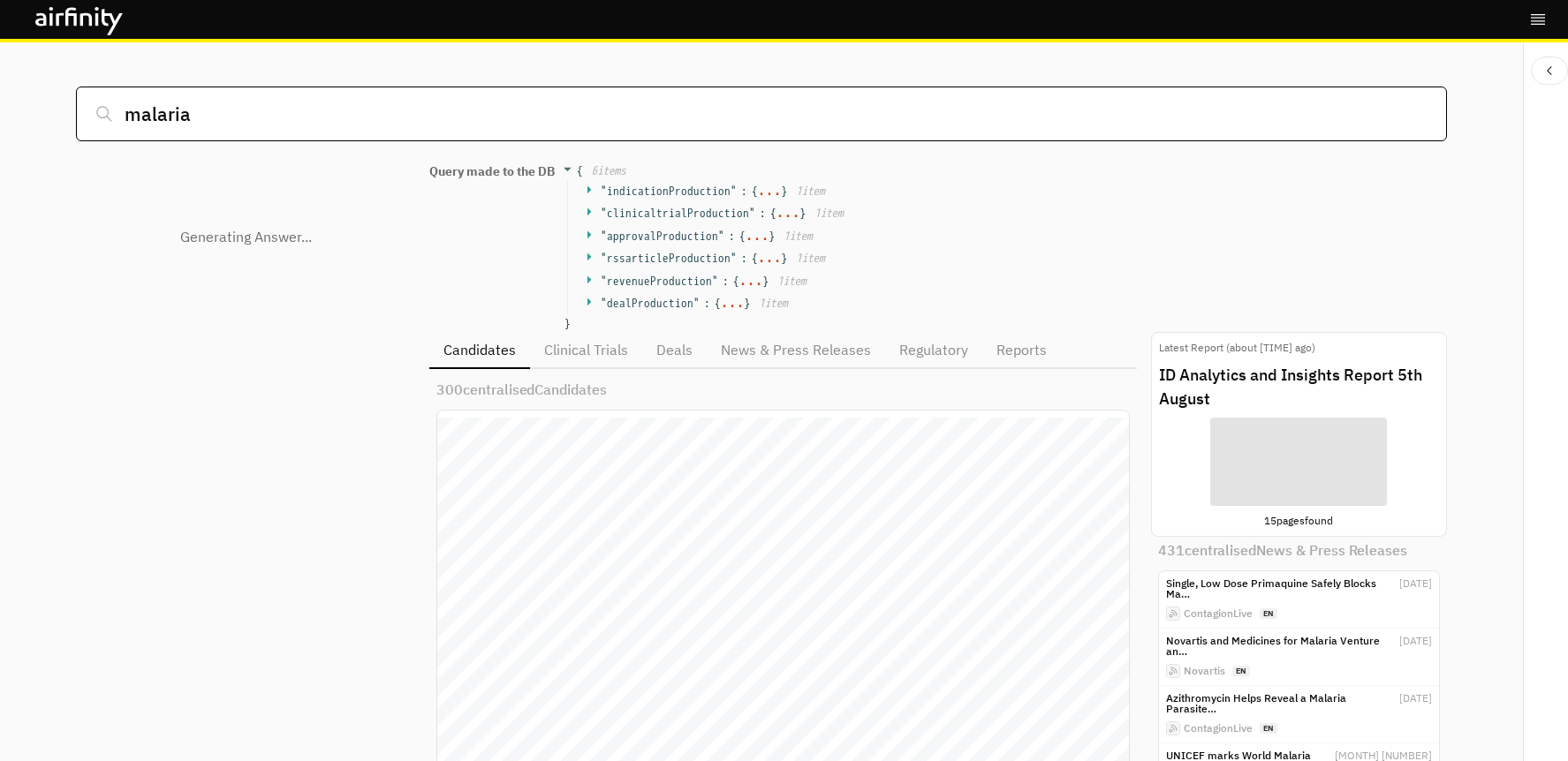 scroll, scrollTop: 0, scrollLeft: 1, axis: horizontal 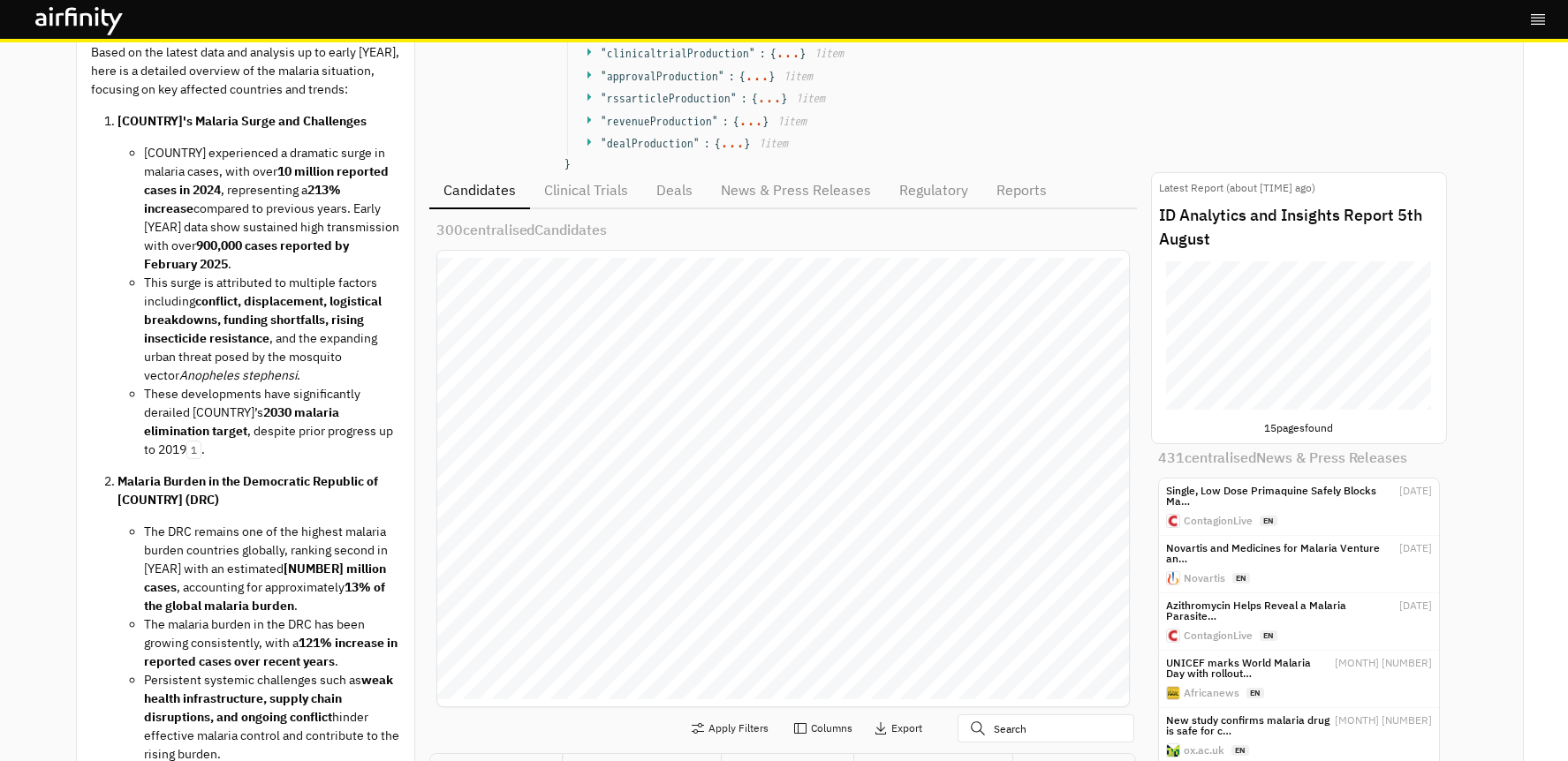click on "{ 6  item s " indicationProduction " : { ... } 1  item " clinicaltrialProduction " : { ... } 1  item " approvalProduction " : { ... } 1  item " rssarticleProduction " : { ... } 1  item " revenueProduction " : { ... } 1  item " dealProduction " : { ... } 1  item }" at bounding box center (708, 87) 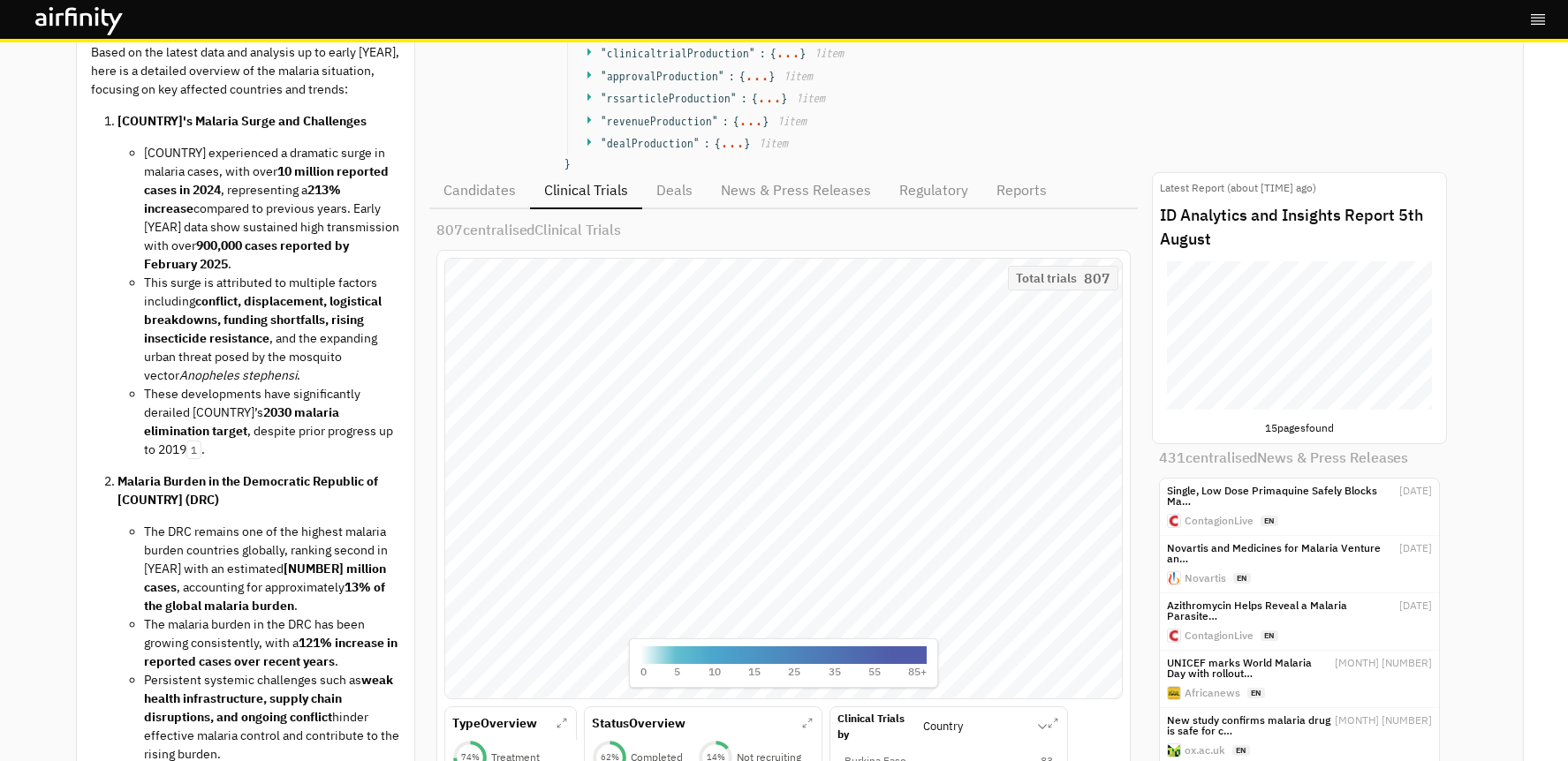 scroll, scrollTop: 732, scrollLeft: 692, axis: both 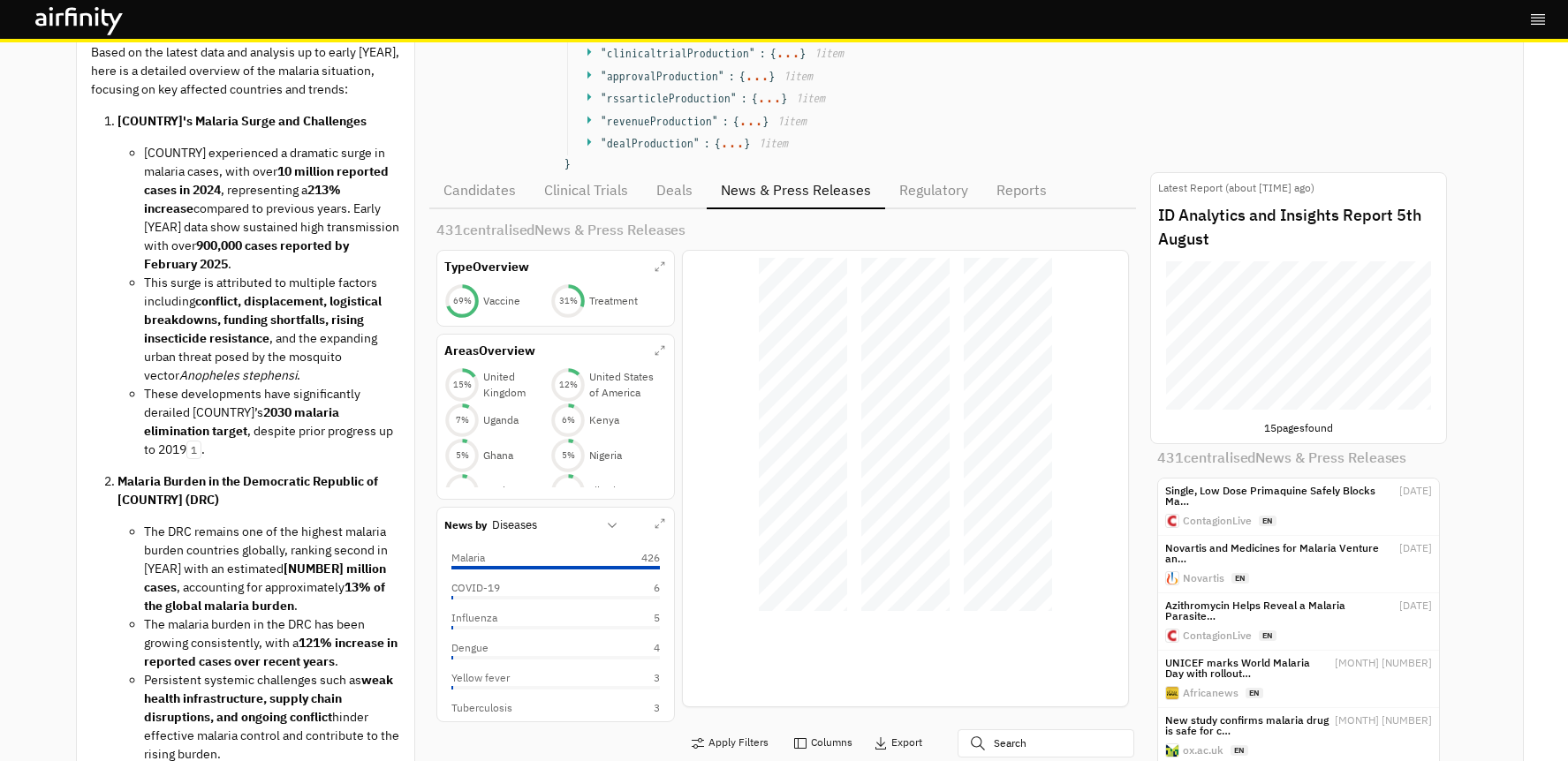 click on "Reports" at bounding box center [1021, 190] 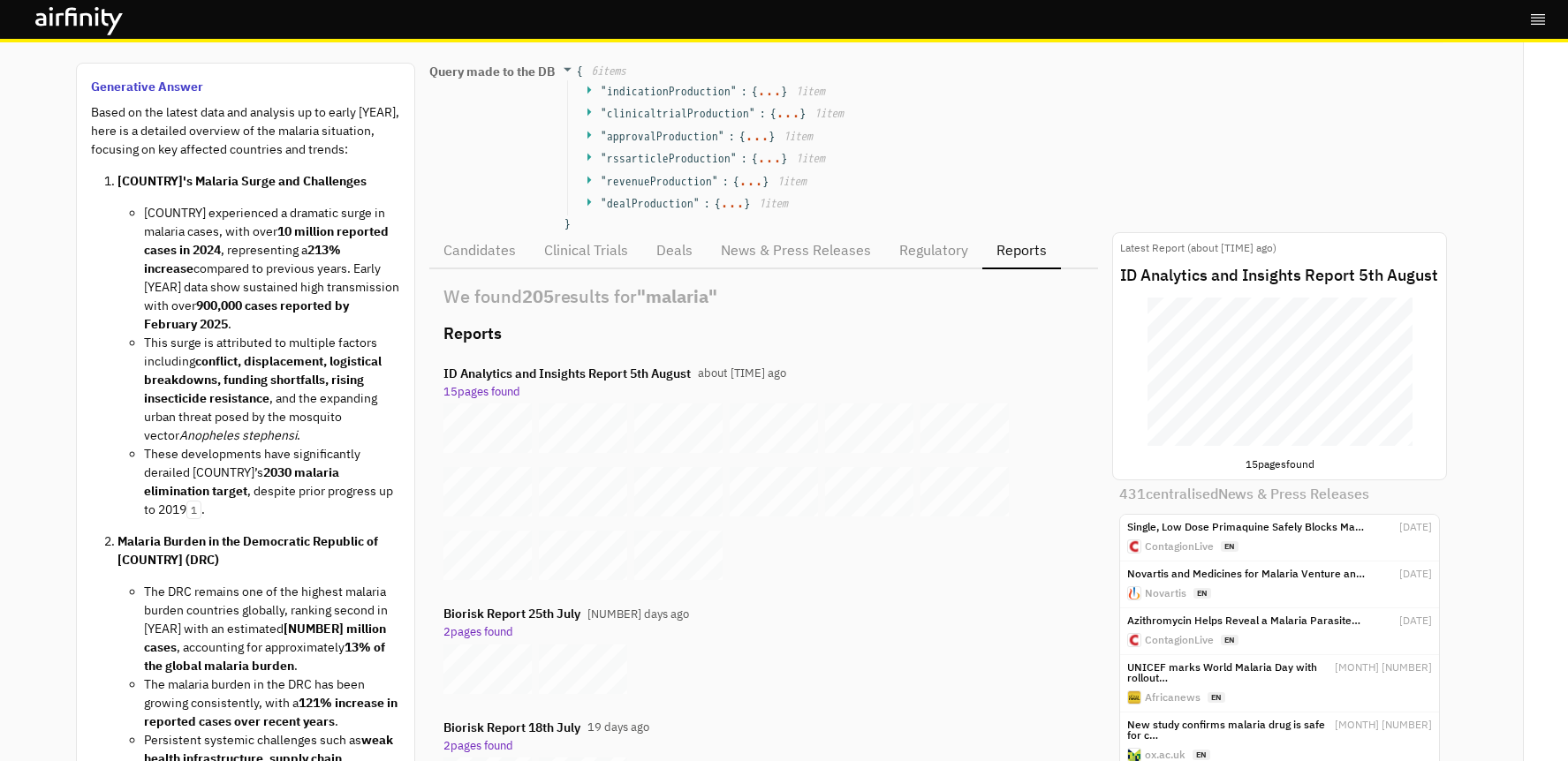 scroll, scrollTop: 32, scrollLeft: 0, axis: vertical 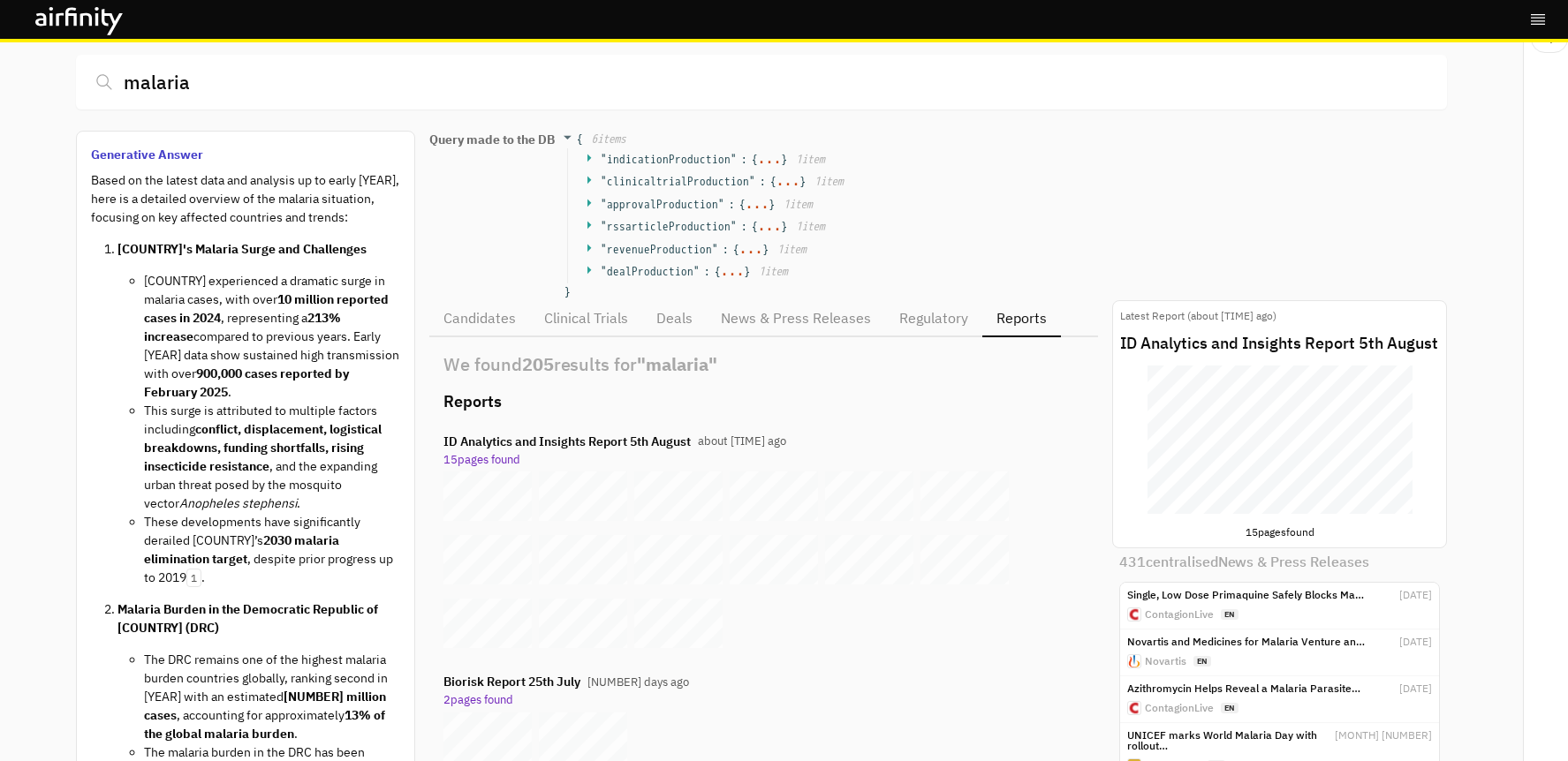 click on "Candidates" at bounding box center (480, 318) 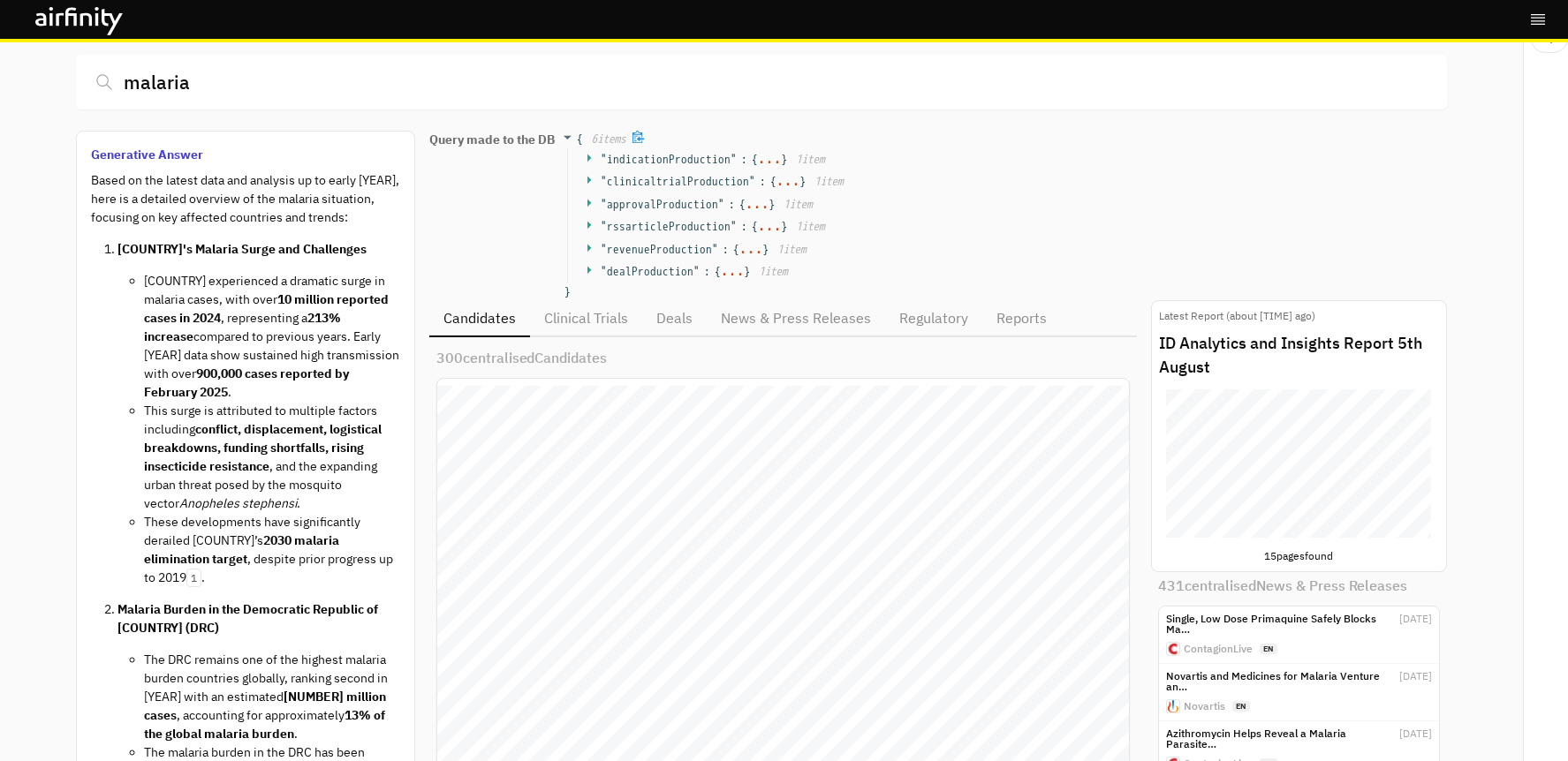 click 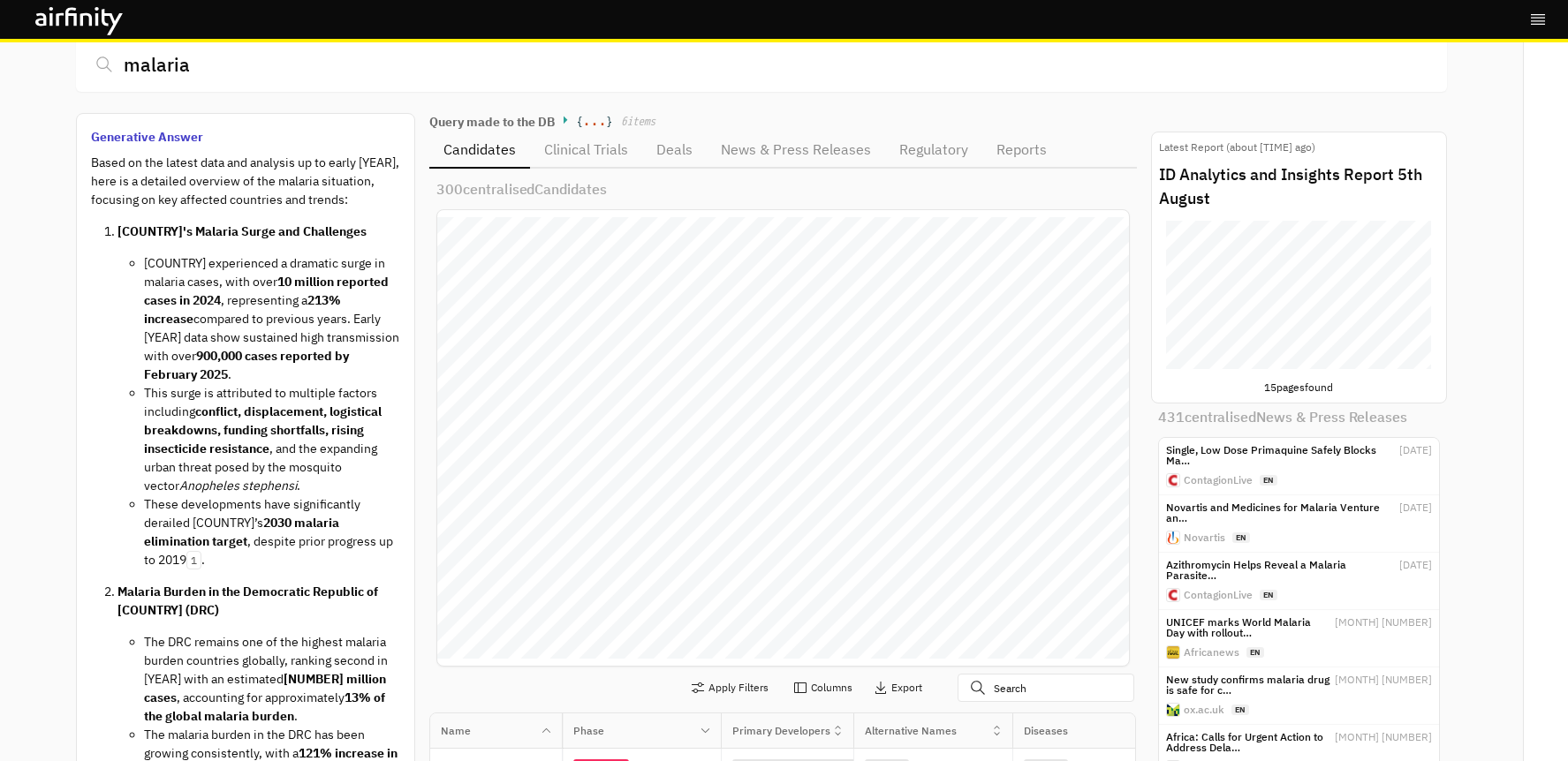 scroll, scrollTop: 0, scrollLeft: 0, axis: both 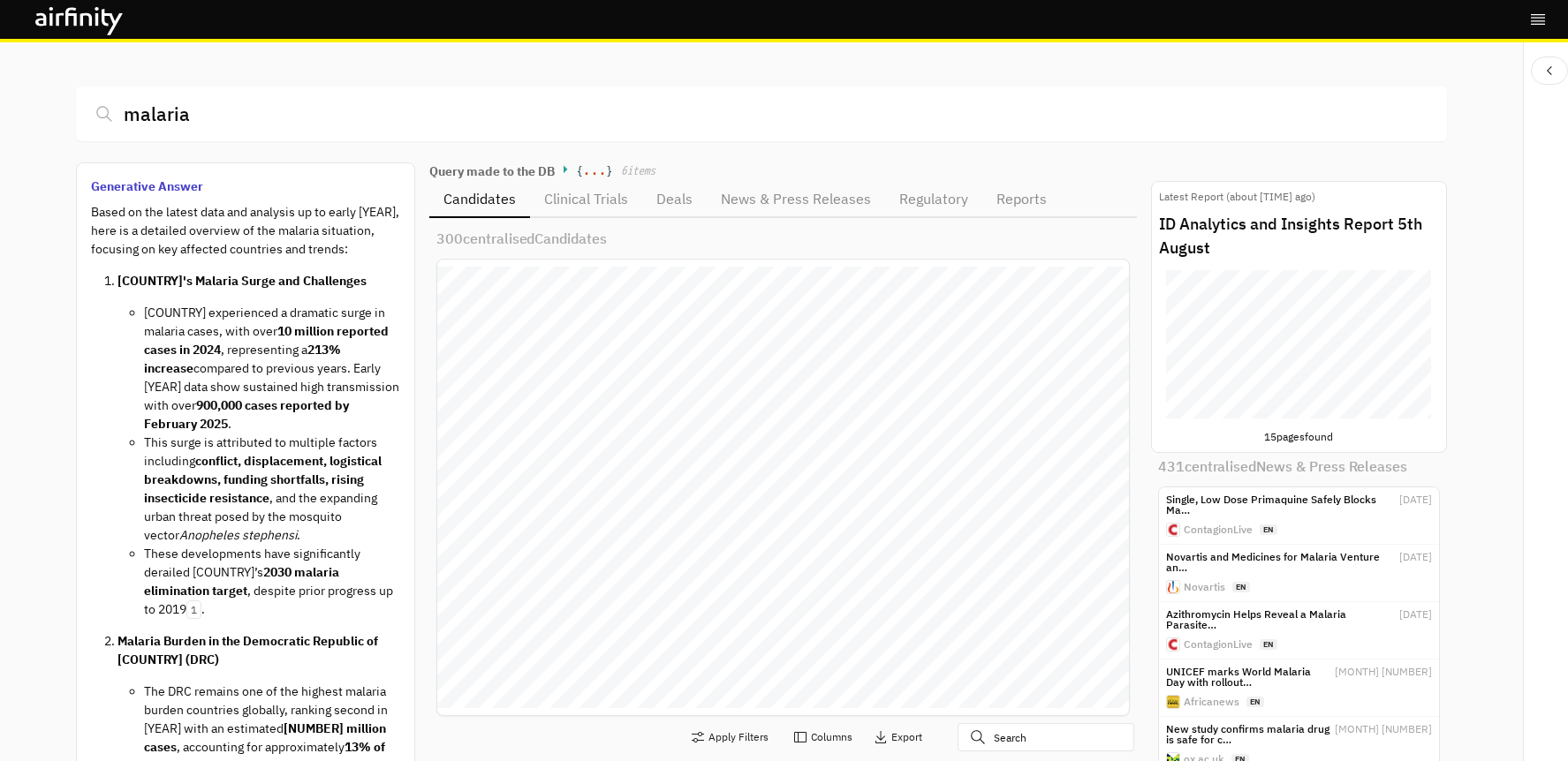click on "Reports" at bounding box center [1021, 200] 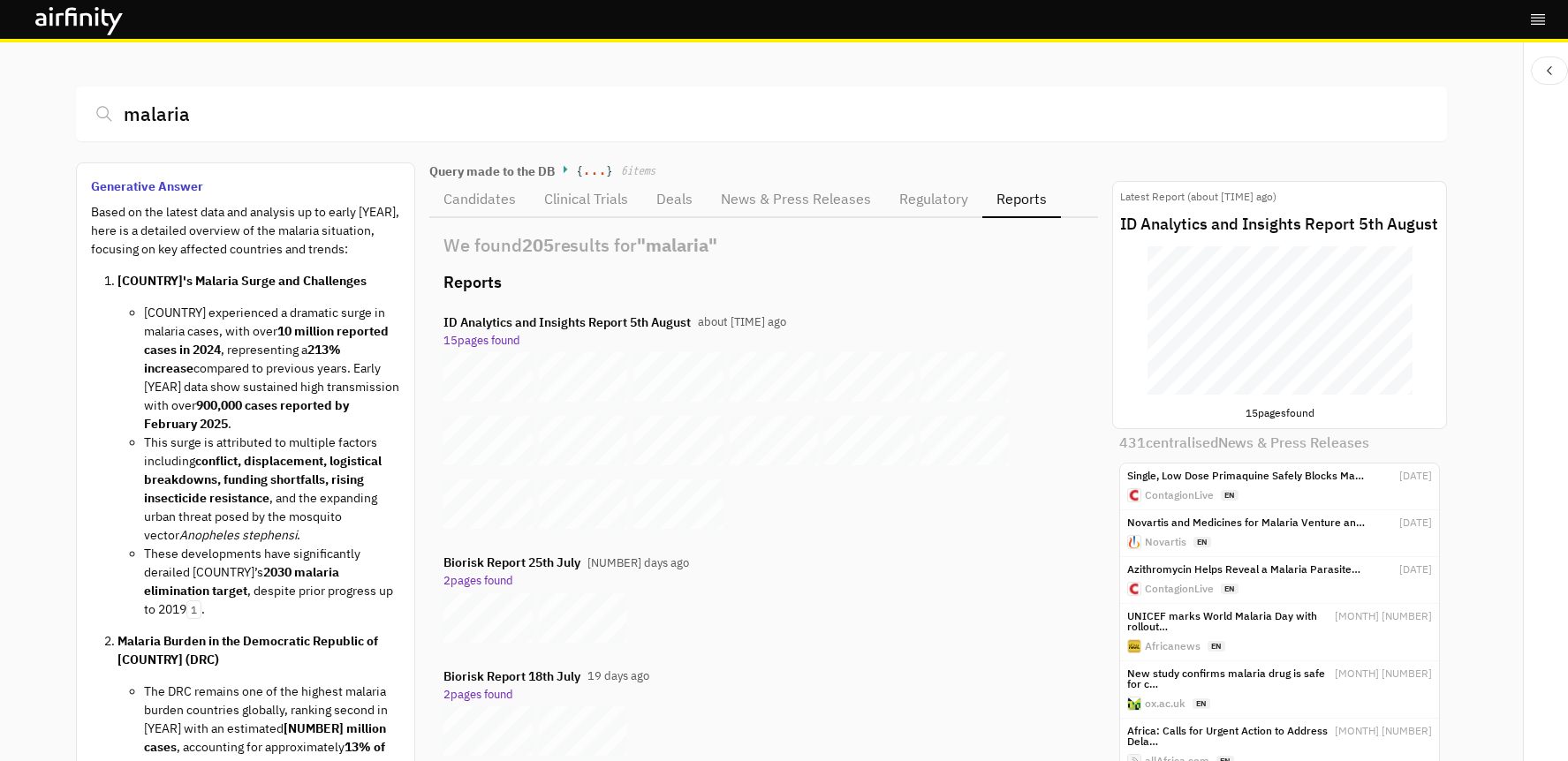 click on "Candidates" at bounding box center [480, 199] 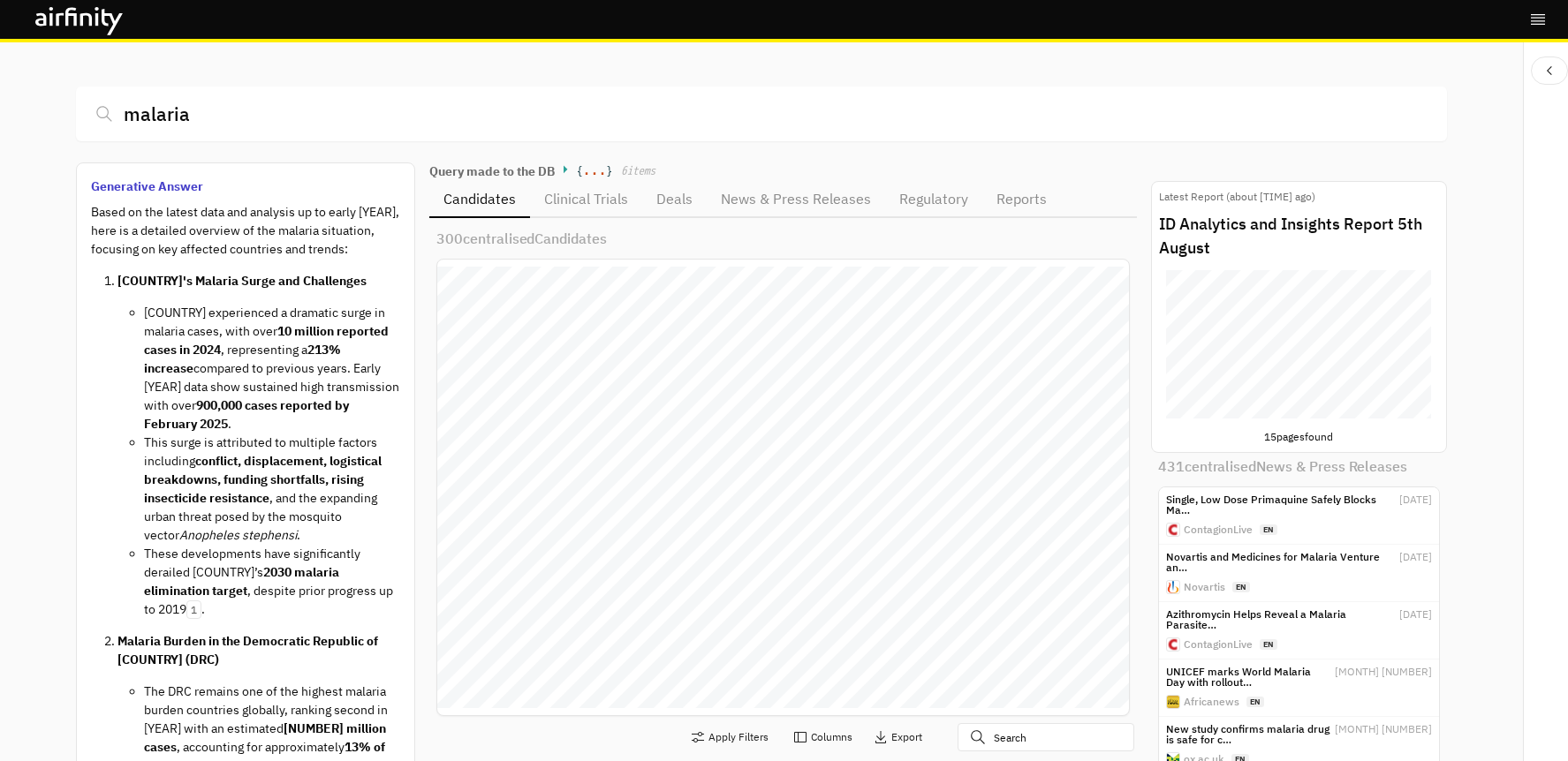 click on "News & Press Releases" at bounding box center (796, 199) 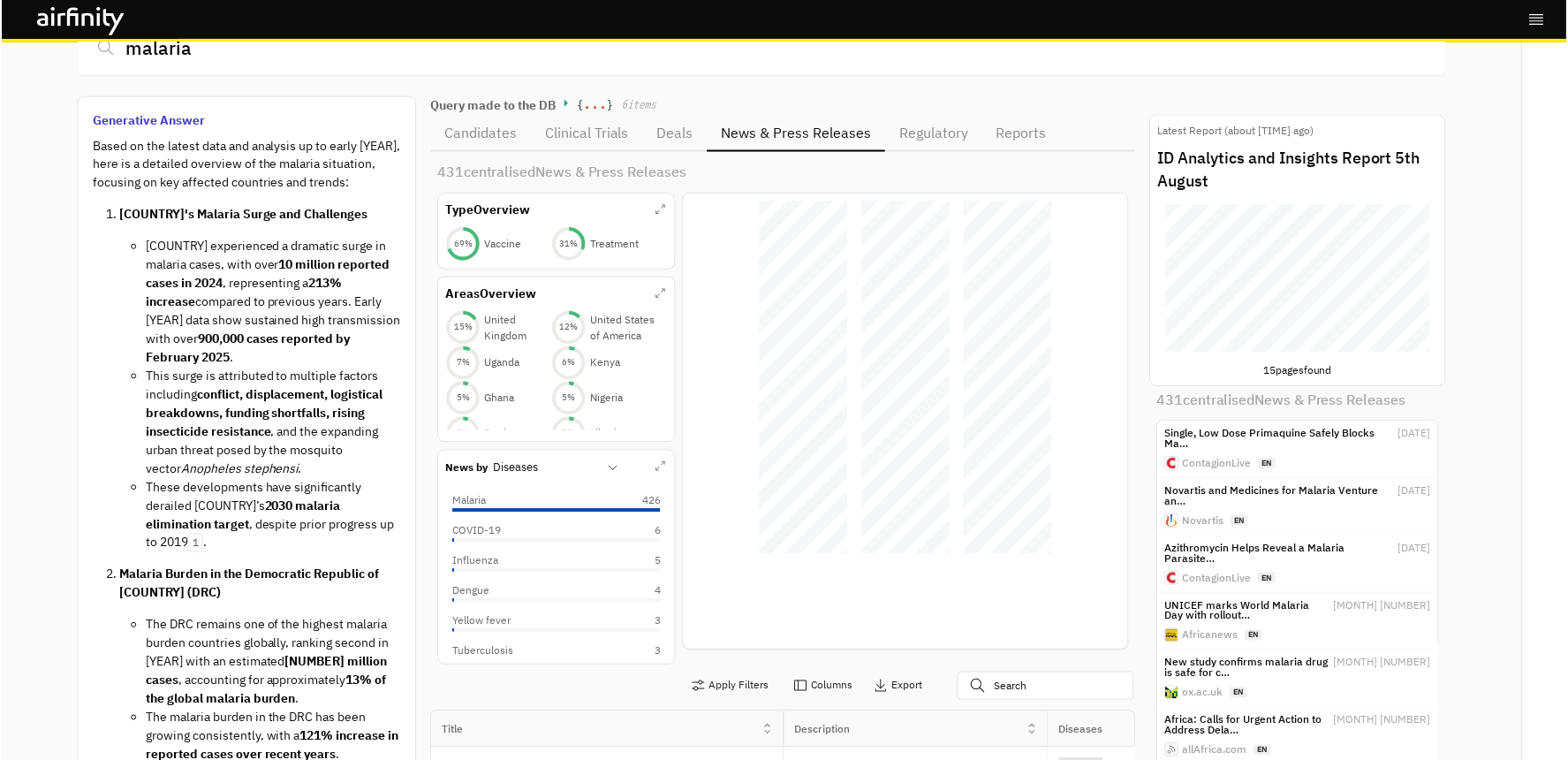 scroll, scrollTop: 0, scrollLeft: 0, axis: both 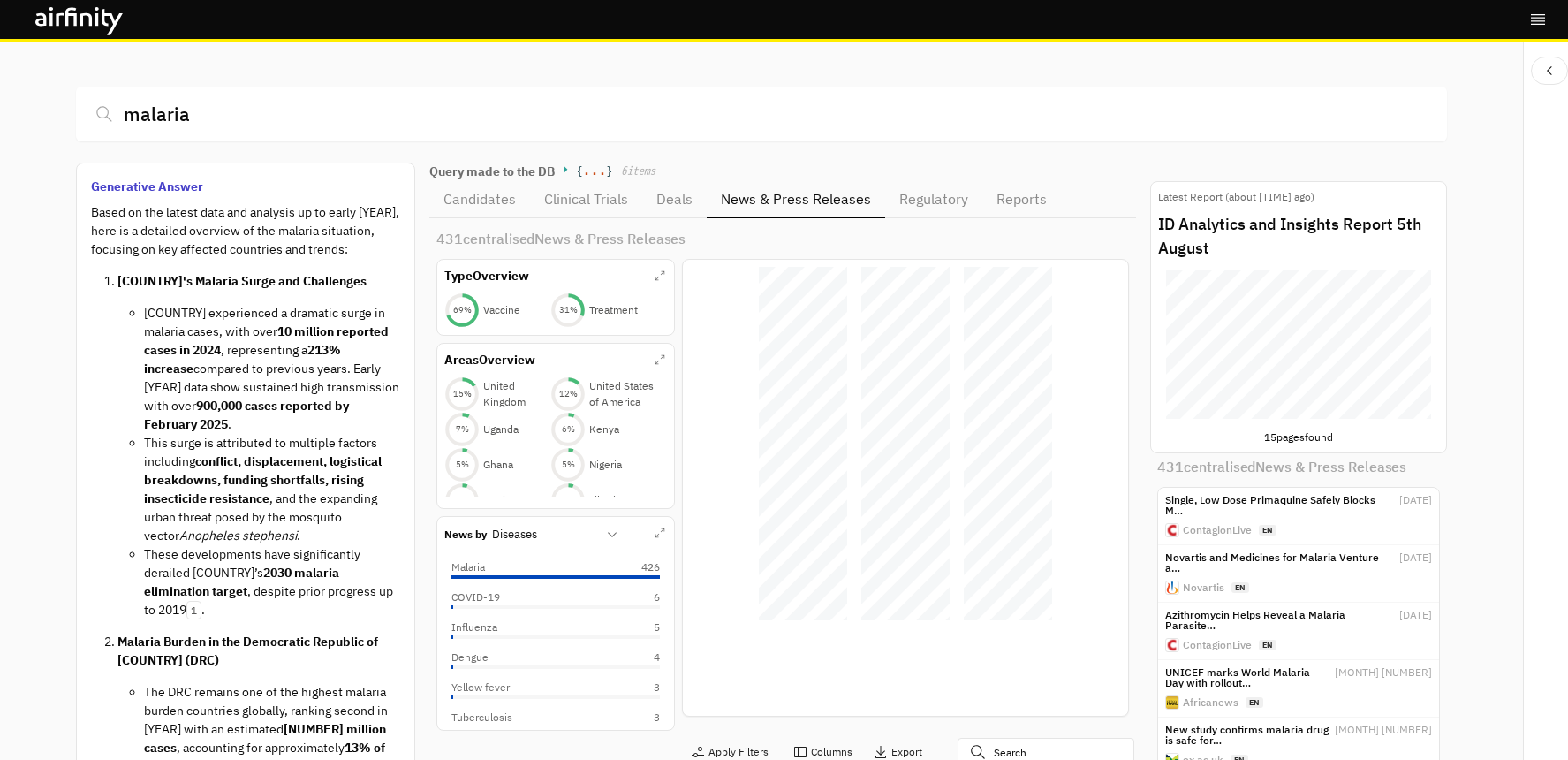 click on "Candidates Clinical Trials Deals News & Press Releases Regulatory Reports 300  centralised  Candidates Apply Filters Columns Export Name   Phase   Primary Developers   Alternative Names   Diseases   Pathogen Types   Category   Routes of Administration   Technology Type   Technology Sub-Type   Adjuvants   Target Population   Valency   Target Strains   Delivery System   Notes   Phase Source   Artemether/lumefantrine/Amodiaquine Phase III Shanghai Fosun Pharmaceutical Group University of Oxford AL+AQ Malaria Parasite Therapeutic Oral (tablet/pill/capsule) Small molecule antiparasitics Antimalarials Unspecified N/A 1 Plasmodium falciparum N/A N/A External link ... Arterolane/Piperaquine Phase III University of Oxford None Found Malaria Parasite Therapeutic Oral (tablet/pill/capsule) Small molecule antiparasitics Antimalarials Unspecified N/A 1 Plasmodium falciparum N/A N/A External link ... Arterolane/Piperaquine/Mefloquine Phase III University of Oxford None Found Malaria Parasite Therapeutic Antimalarials N/A 1" at bounding box center (790, 1403) 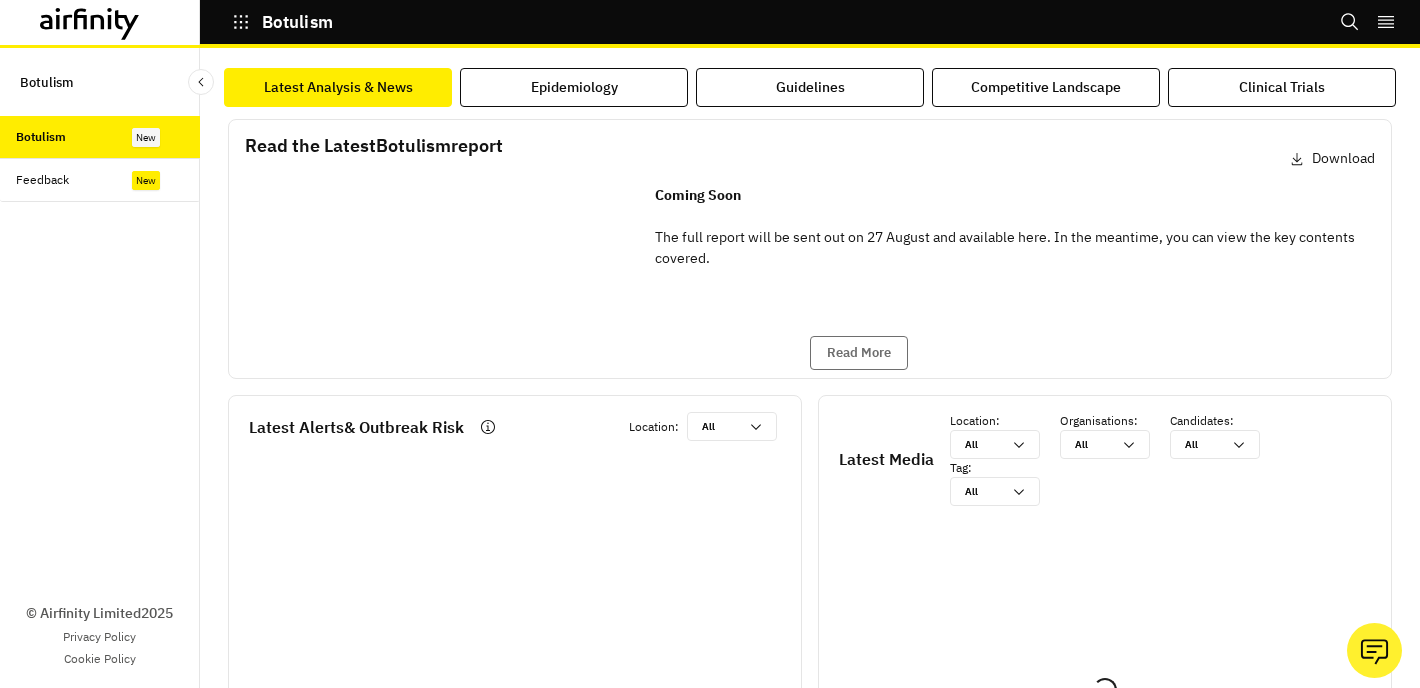 scroll, scrollTop: 0, scrollLeft: 0, axis: both 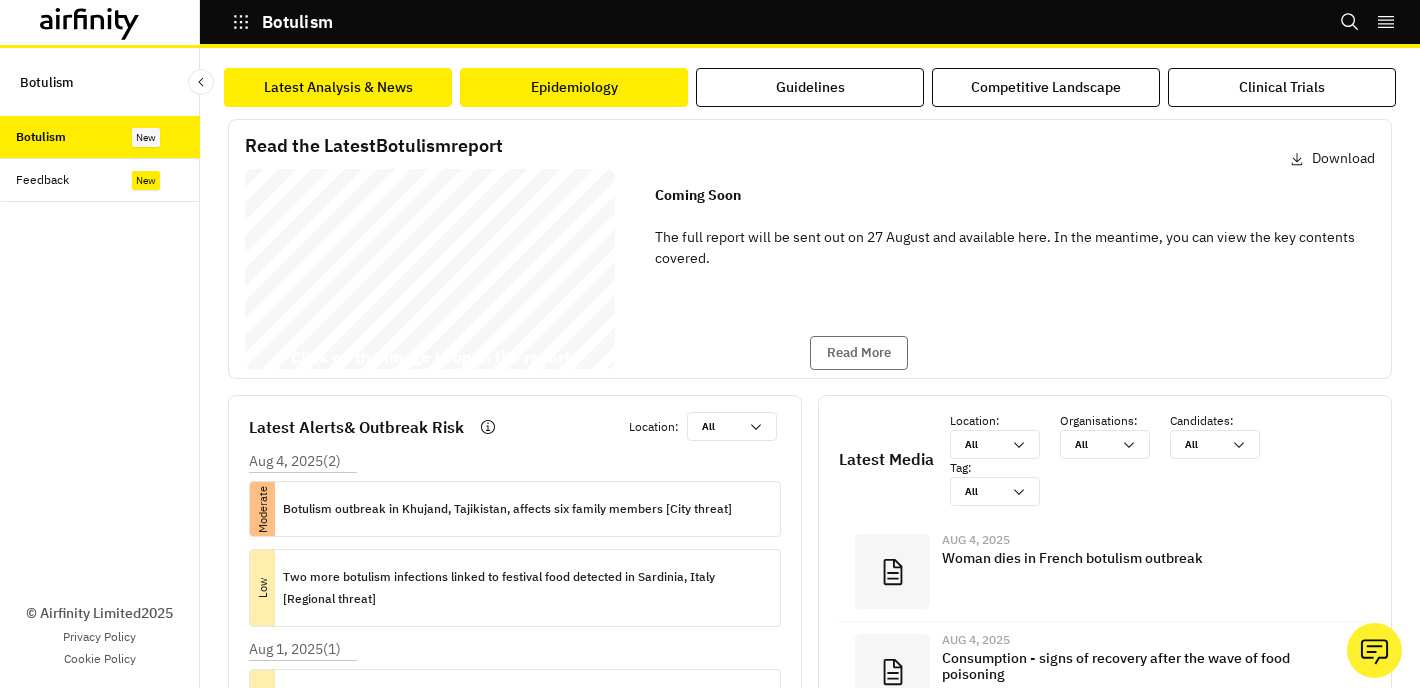 click on "Epidemiology" at bounding box center [574, 87] 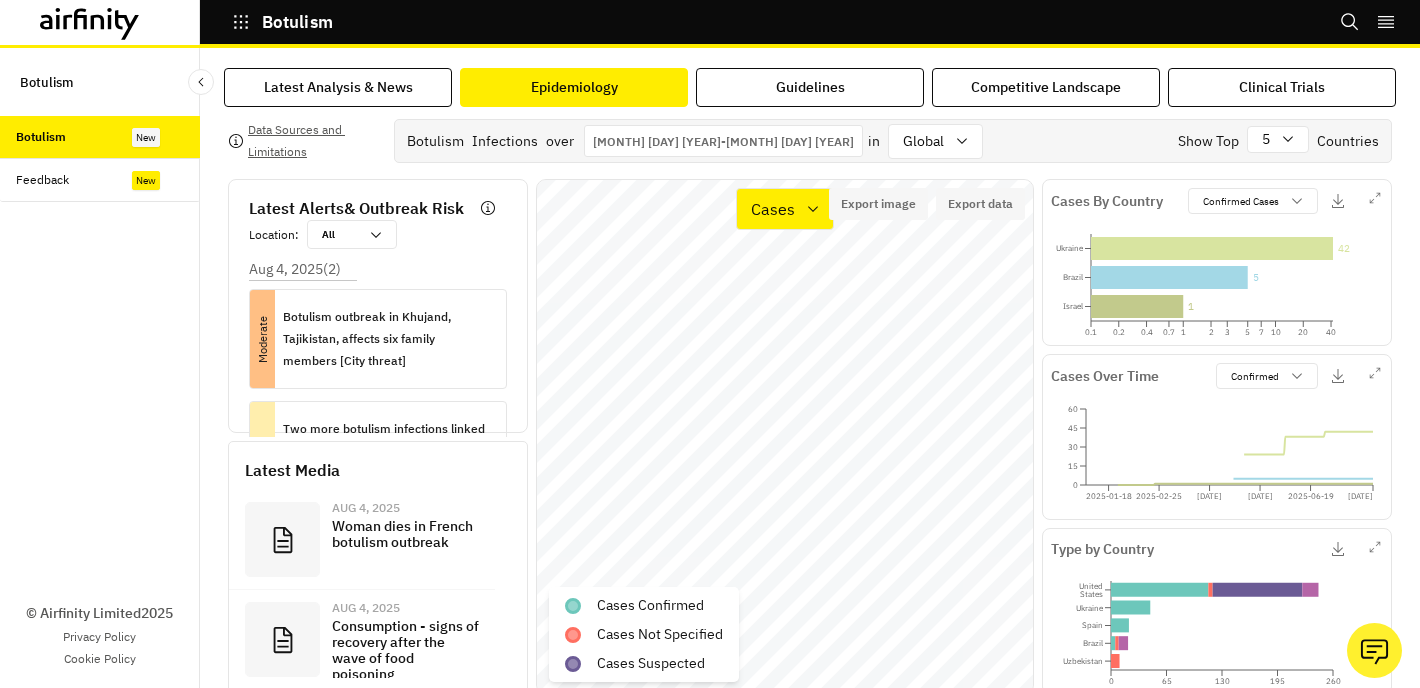 click on "Jan 1st 2025  -  Aug 5th 2025" at bounding box center [723, 141] 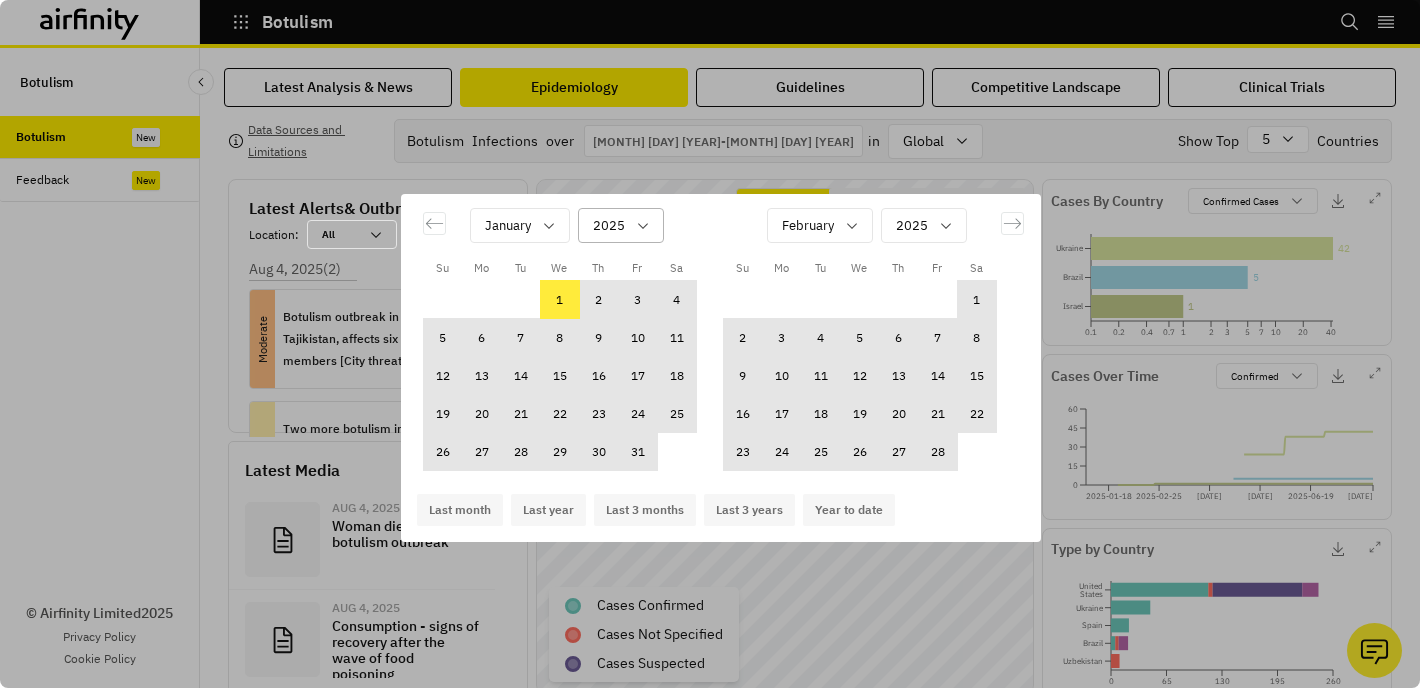 click at bounding box center (609, 225) 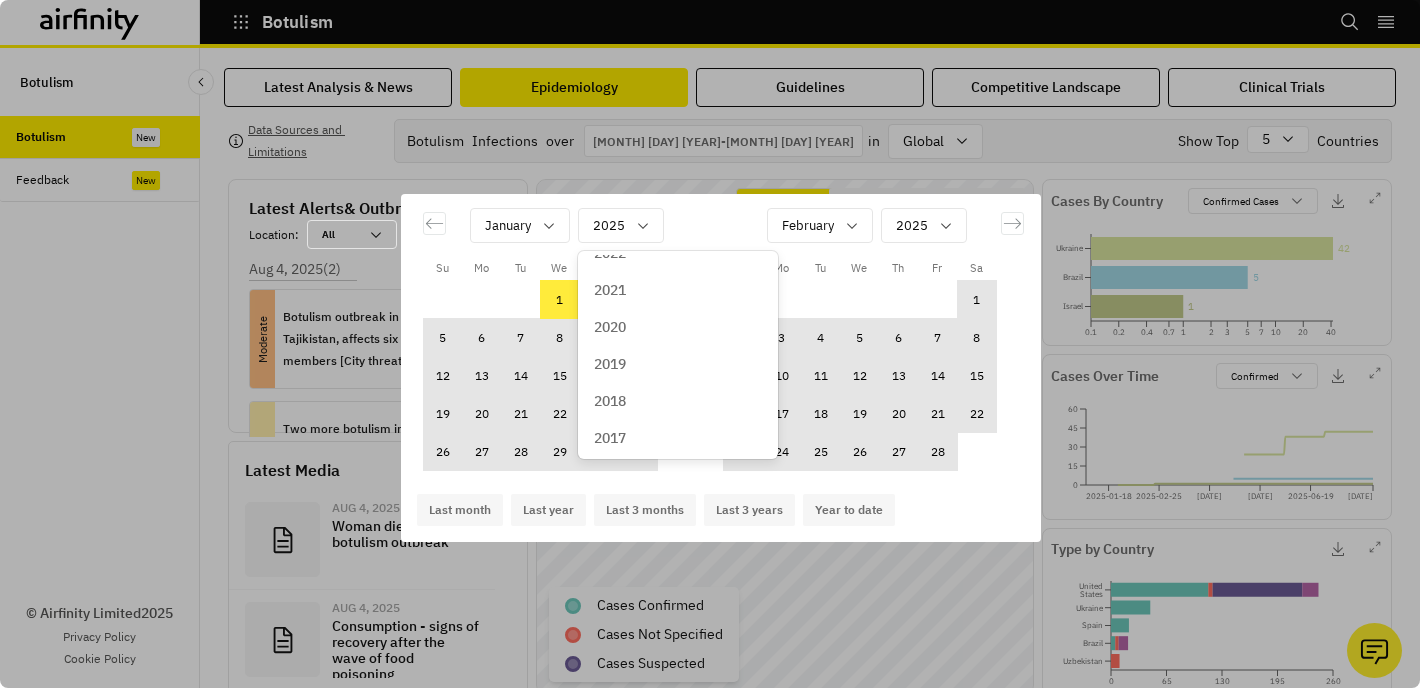 scroll, scrollTop: 131, scrollLeft: 0, axis: vertical 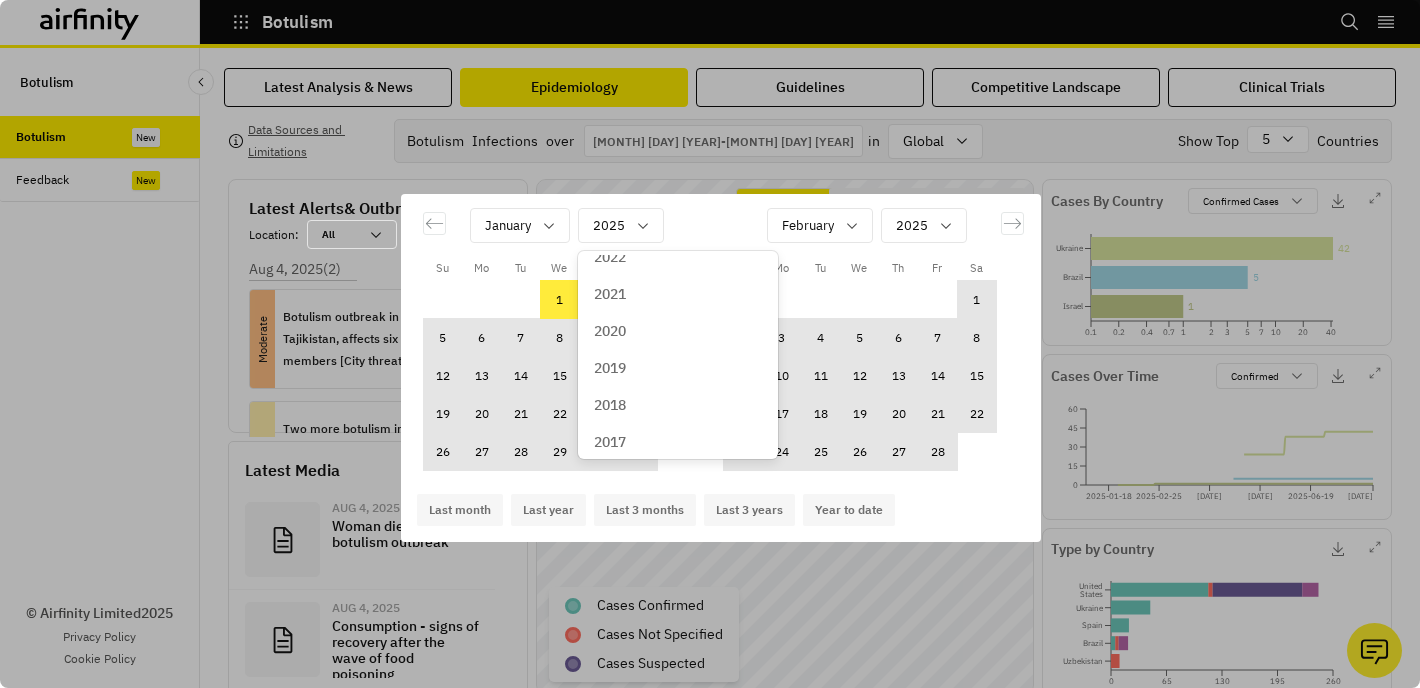 click on "2020" at bounding box center (678, 331) 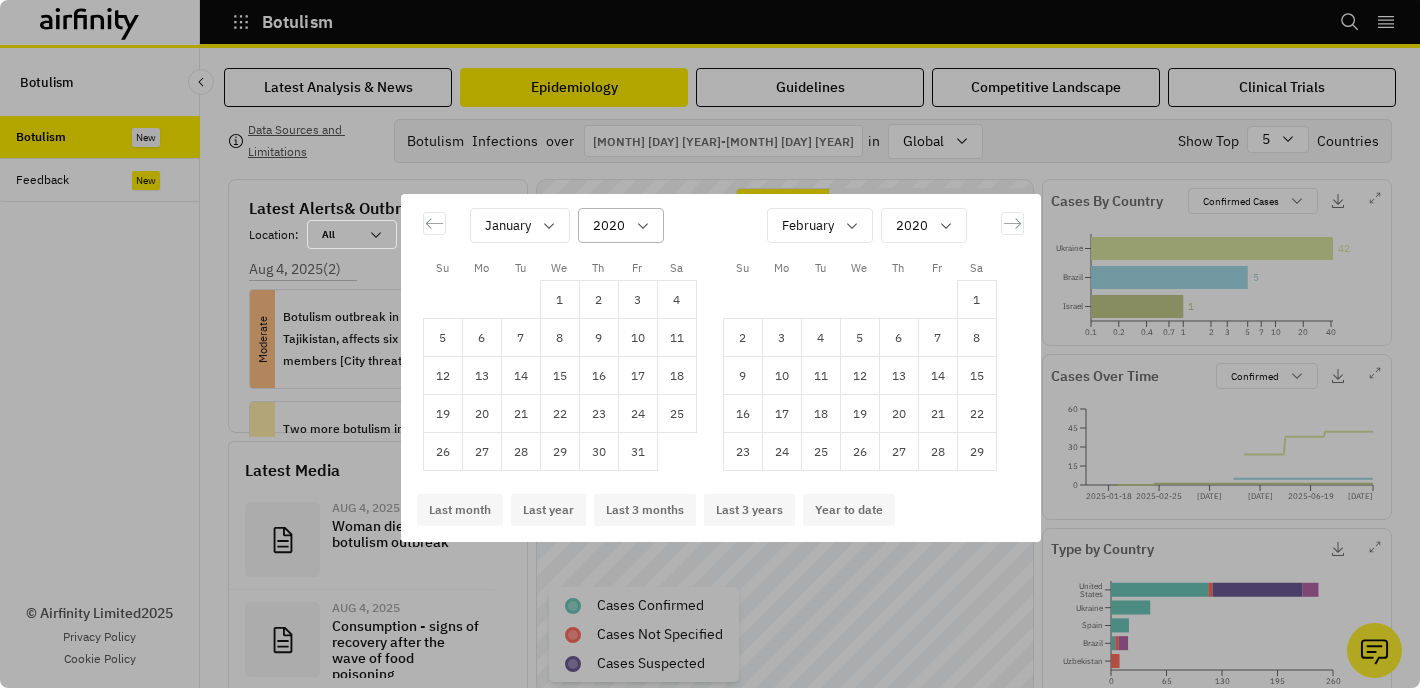 click on "2020" at bounding box center (621, 225) 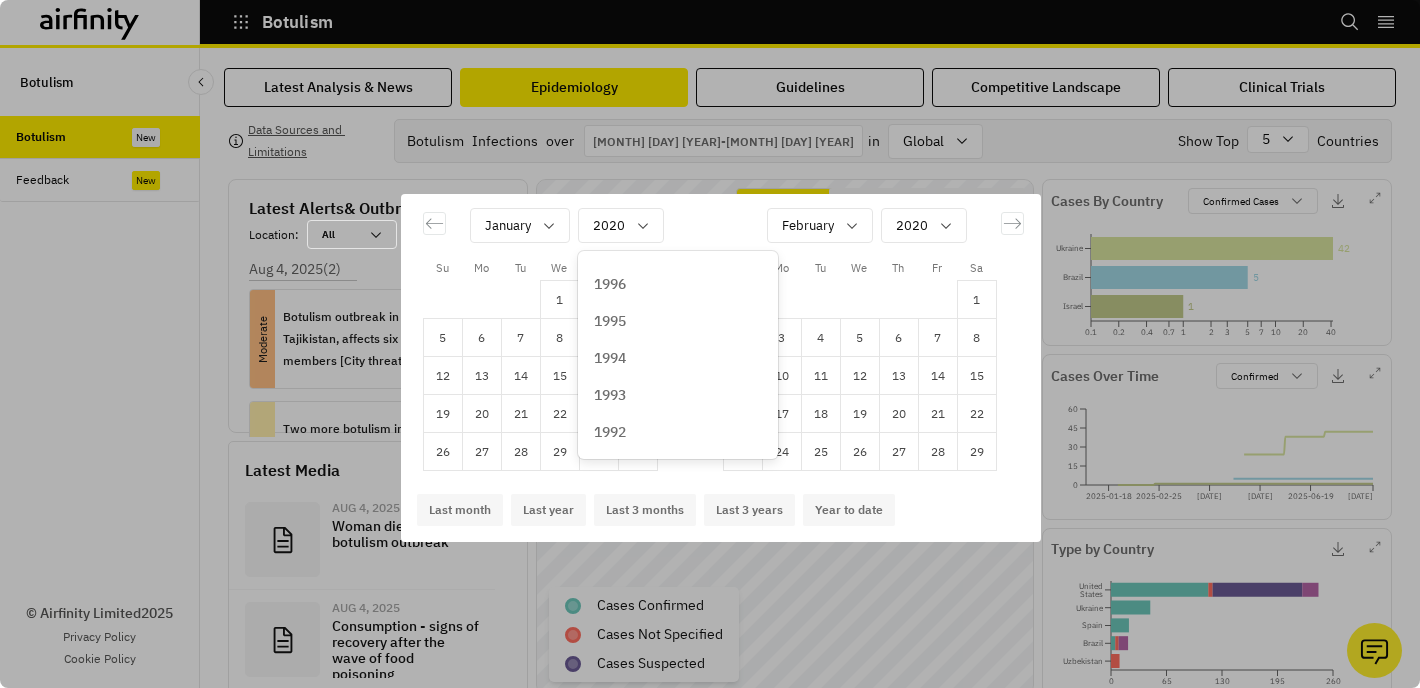 scroll, scrollTop: 0, scrollLeft: 0, axis: both 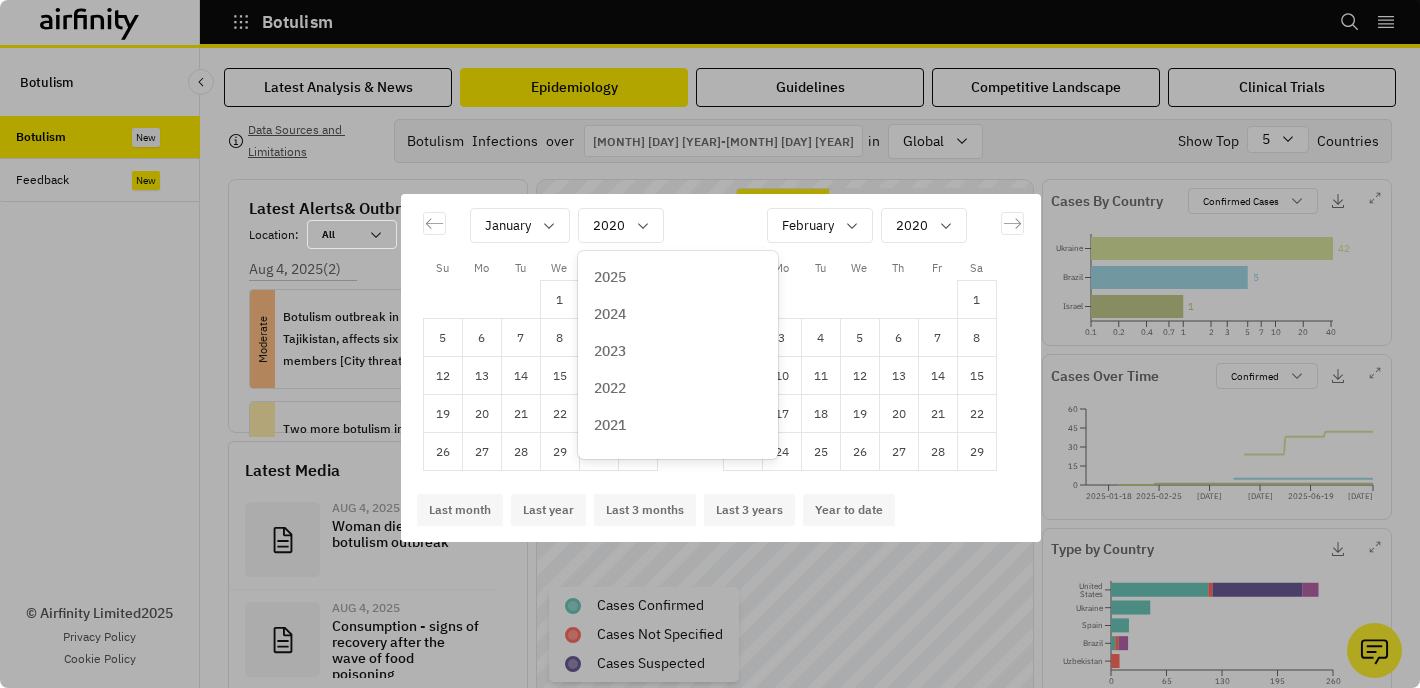 click on "January option 2025 focused, 1 of 34. 34 results available. Use Up and Down to choose options, press Enter to select the currently focused option, press Escape to exit the menu, press Tab to select the option and exit the menu. 2020 1 2 3 4 5 6 7 8 9 10 11 12 13 14 15 16 17 18 19 20 21 22 23 24 25 26 27 28 29 30 31" at bounding box center (560, 328) 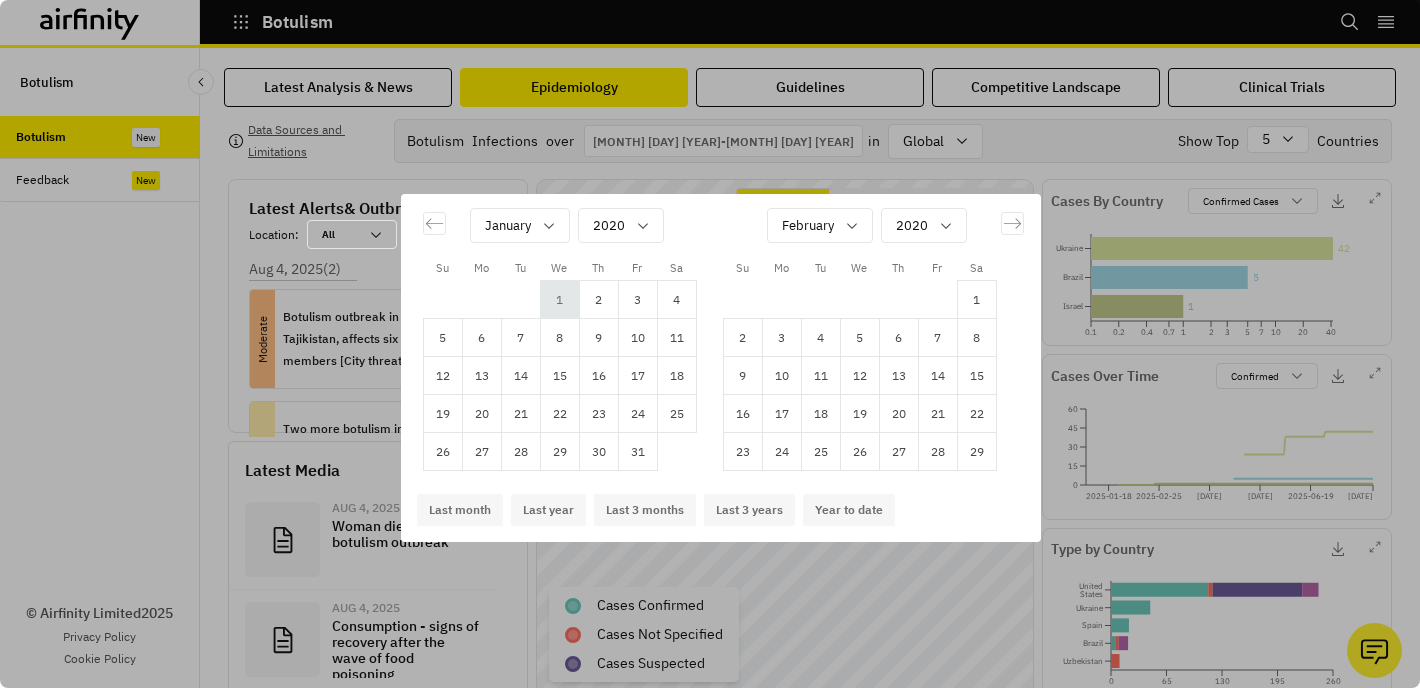 click on "1" at bounding box center [559, 300] 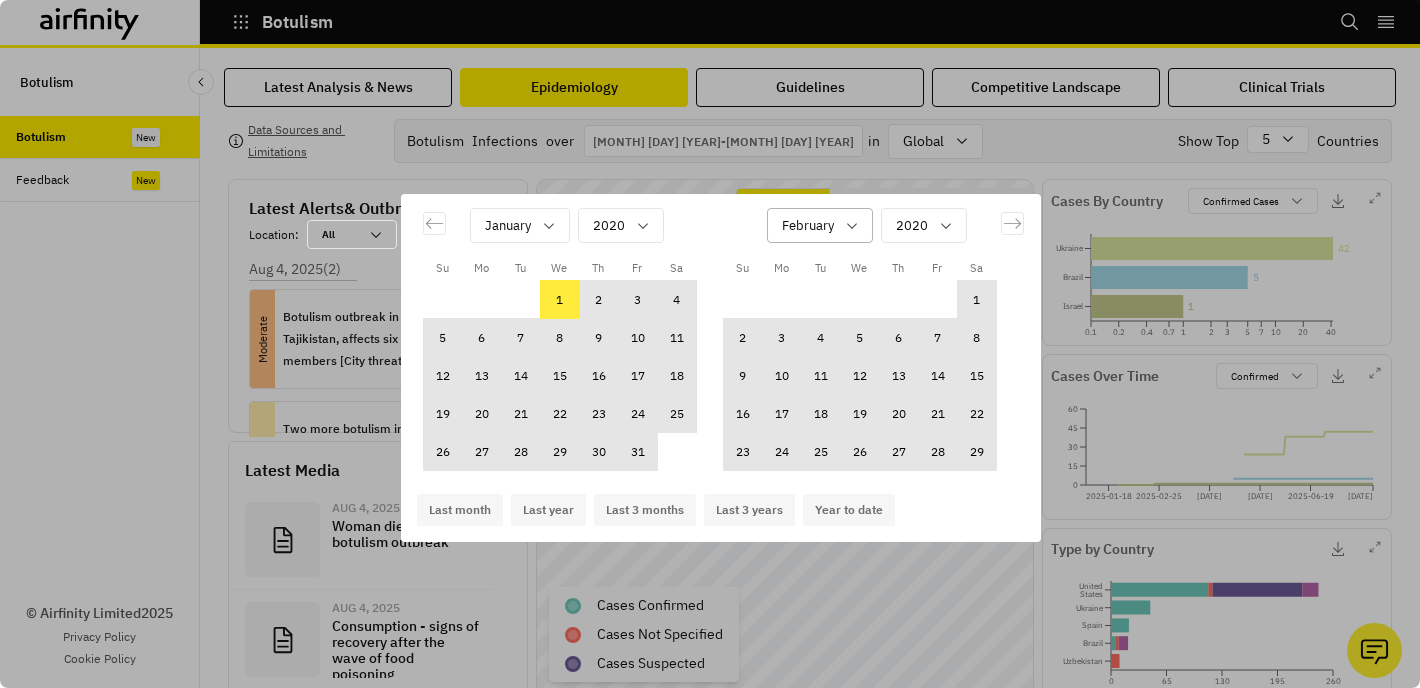 click on "February" at bounding box center [820, 225] 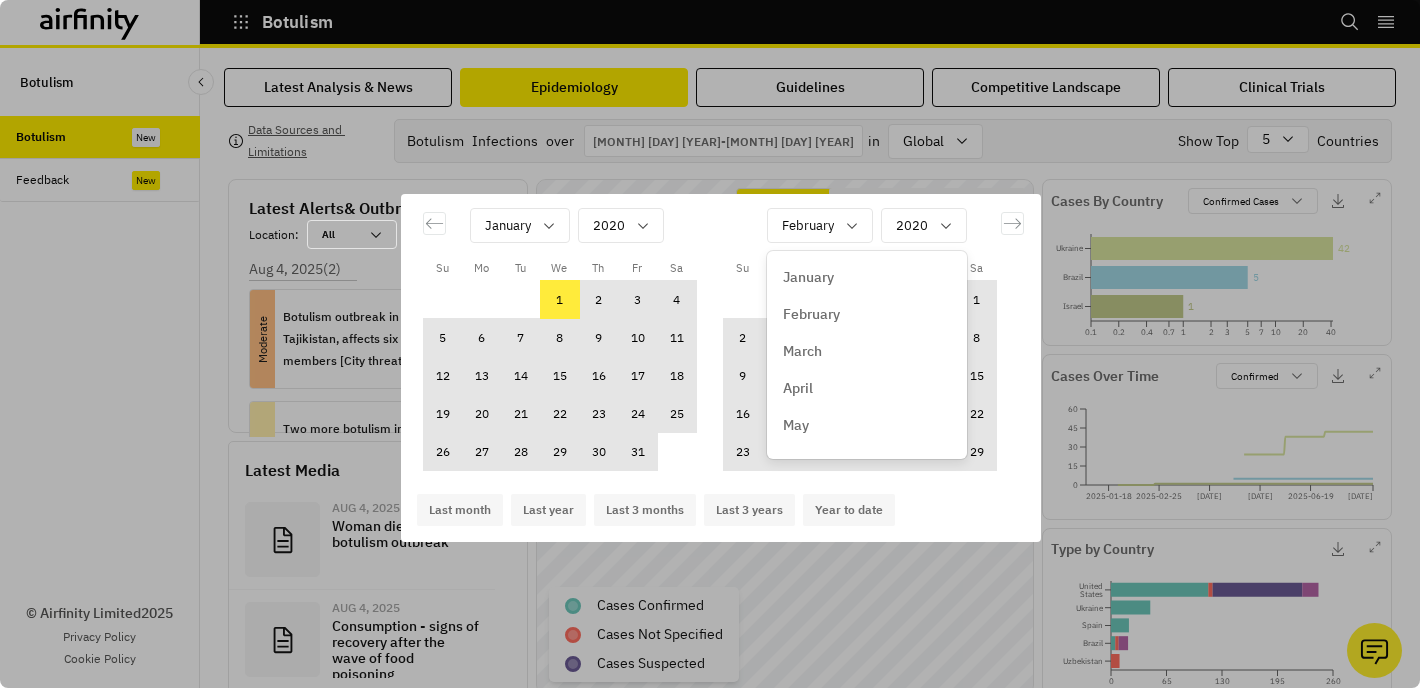 scroll, scrollTop: 252, scrollLeft: 0, axis: vertical 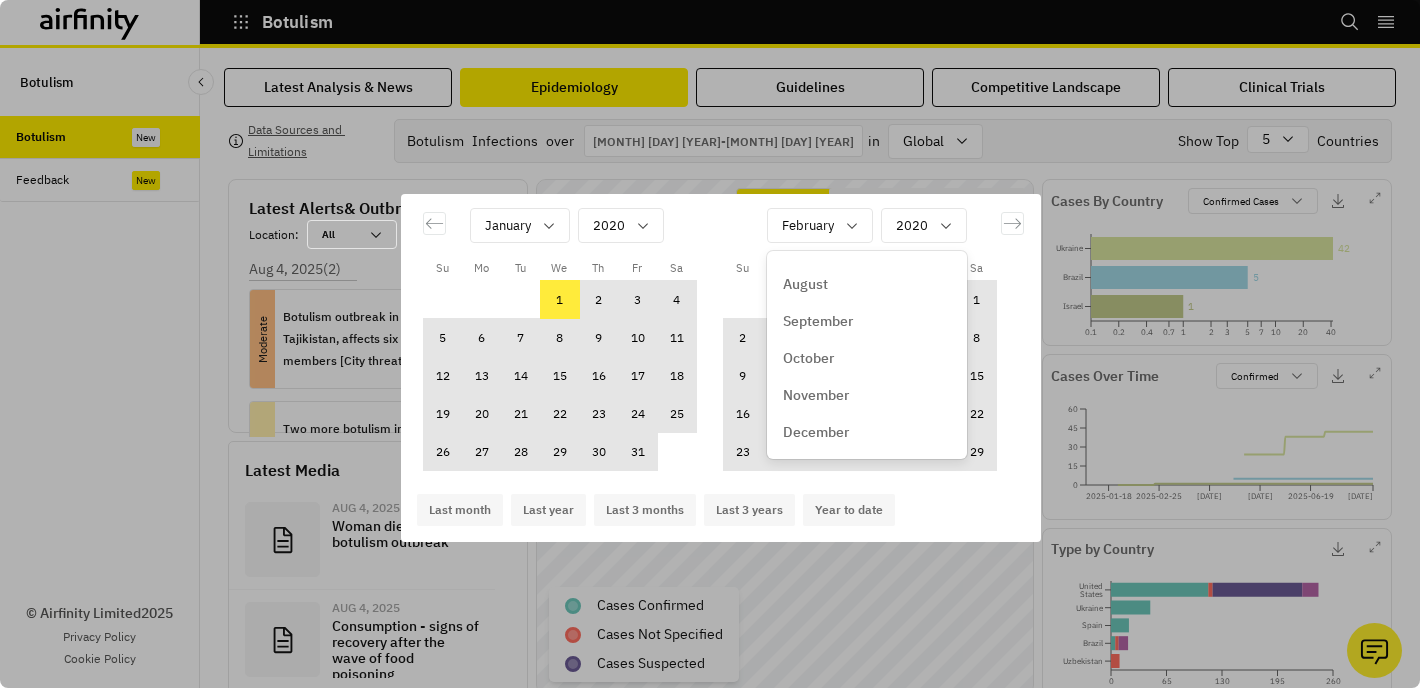 click on "December" at bounding box center [816, 432] 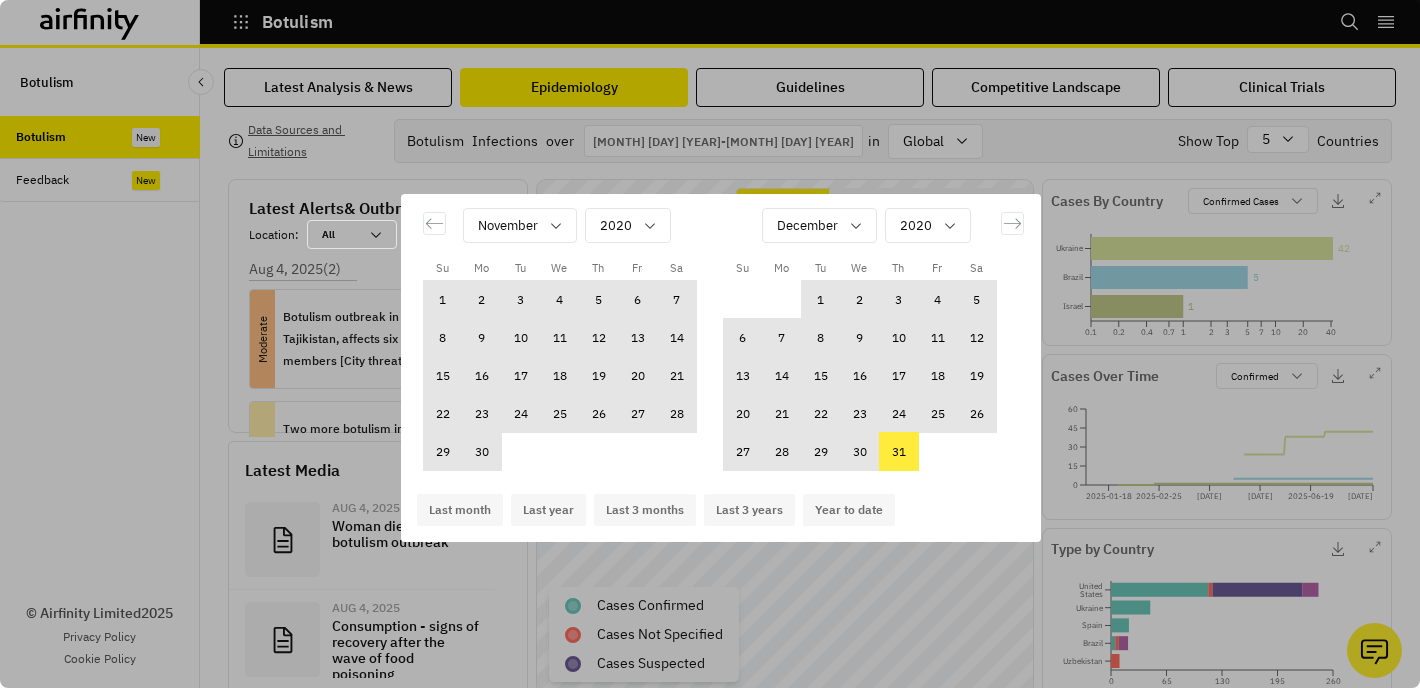 click on "31" at bounding box center (898, 452) 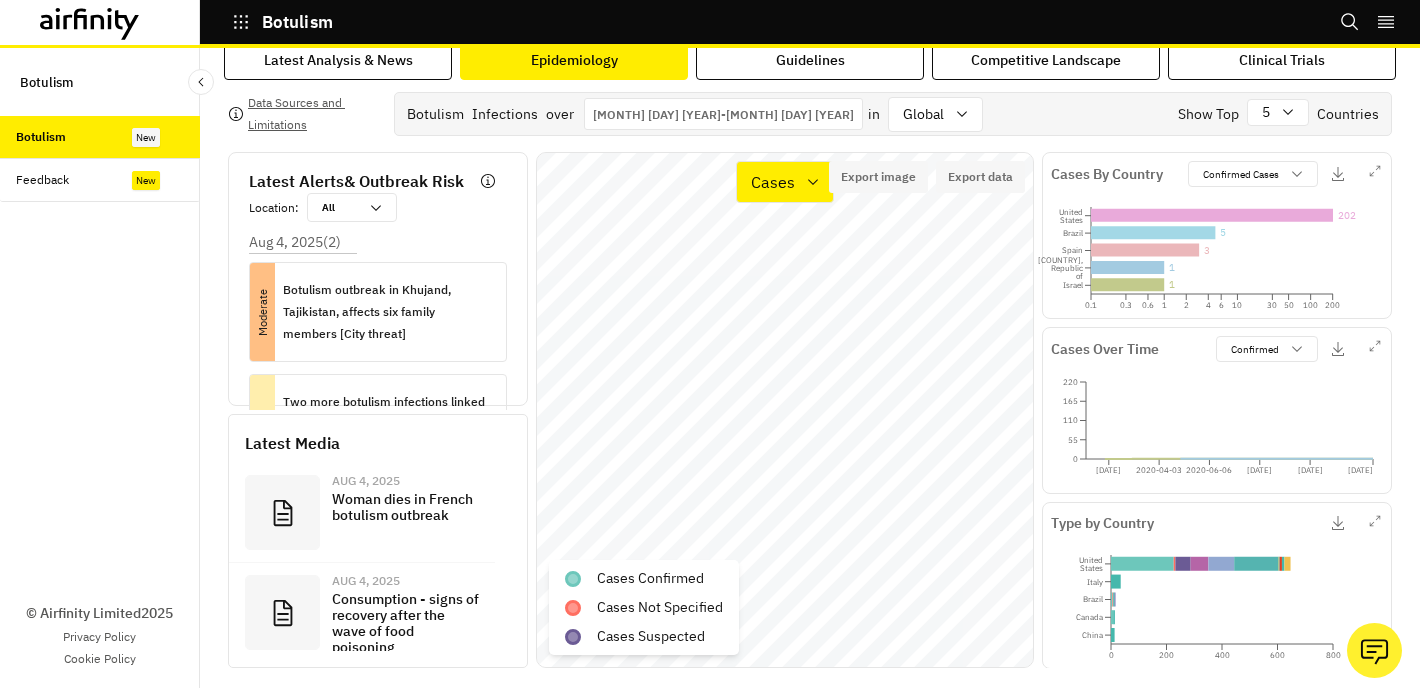 scroll, scrollTop: 36, scrollLeft: 0, axis: vertical 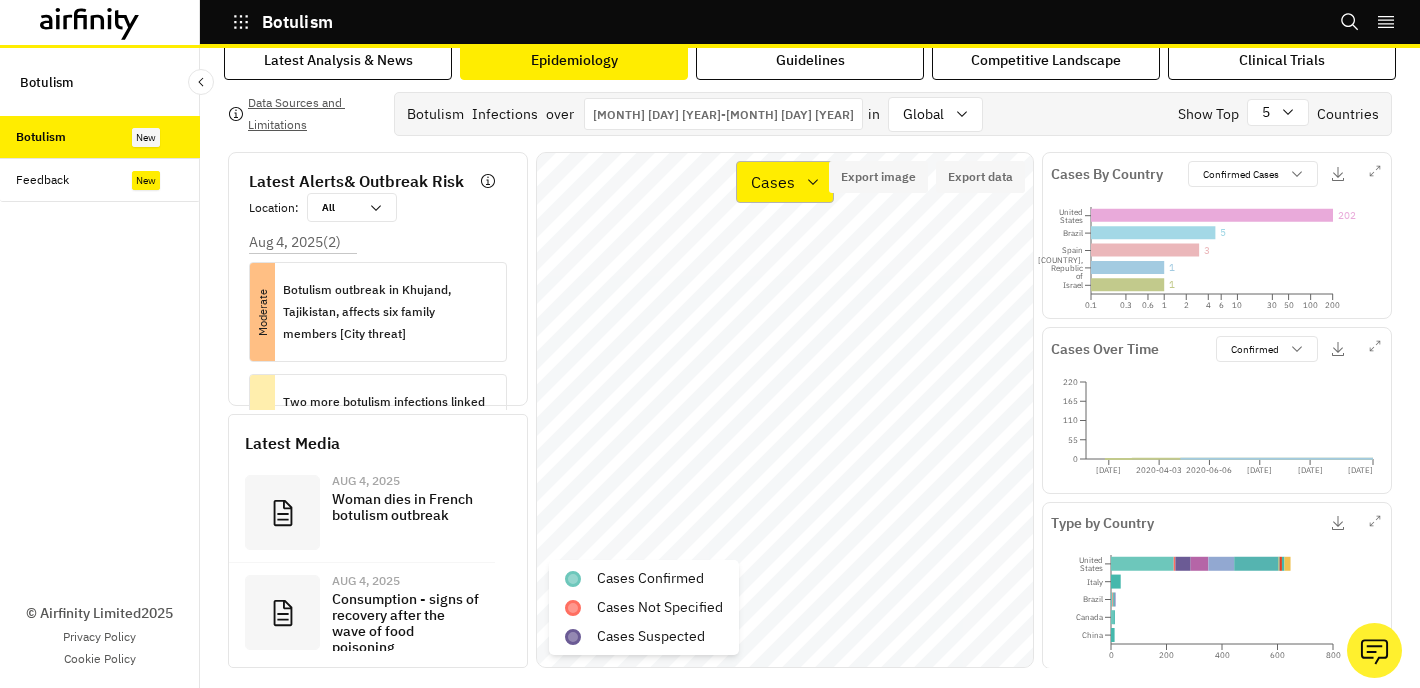 click on "Cases" at bounding box center [785, 182] 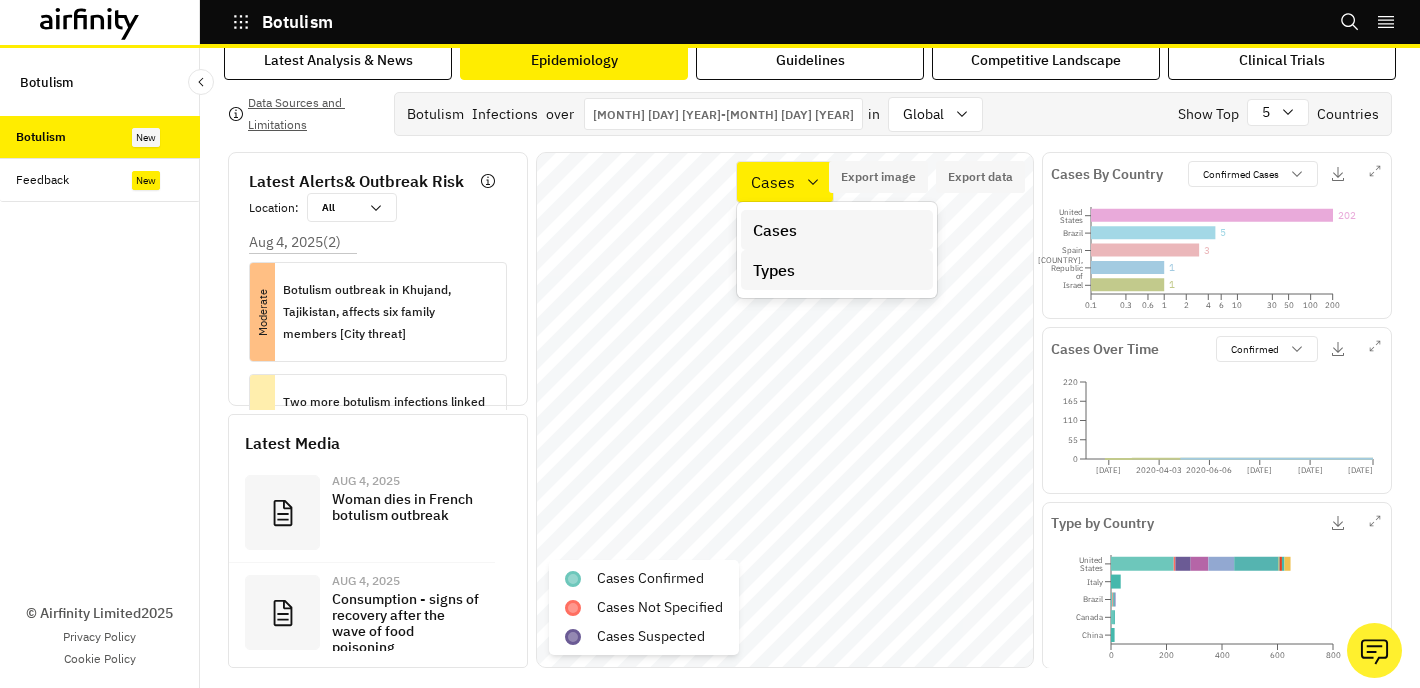 click on "Types" at bounding box center [837, 270] 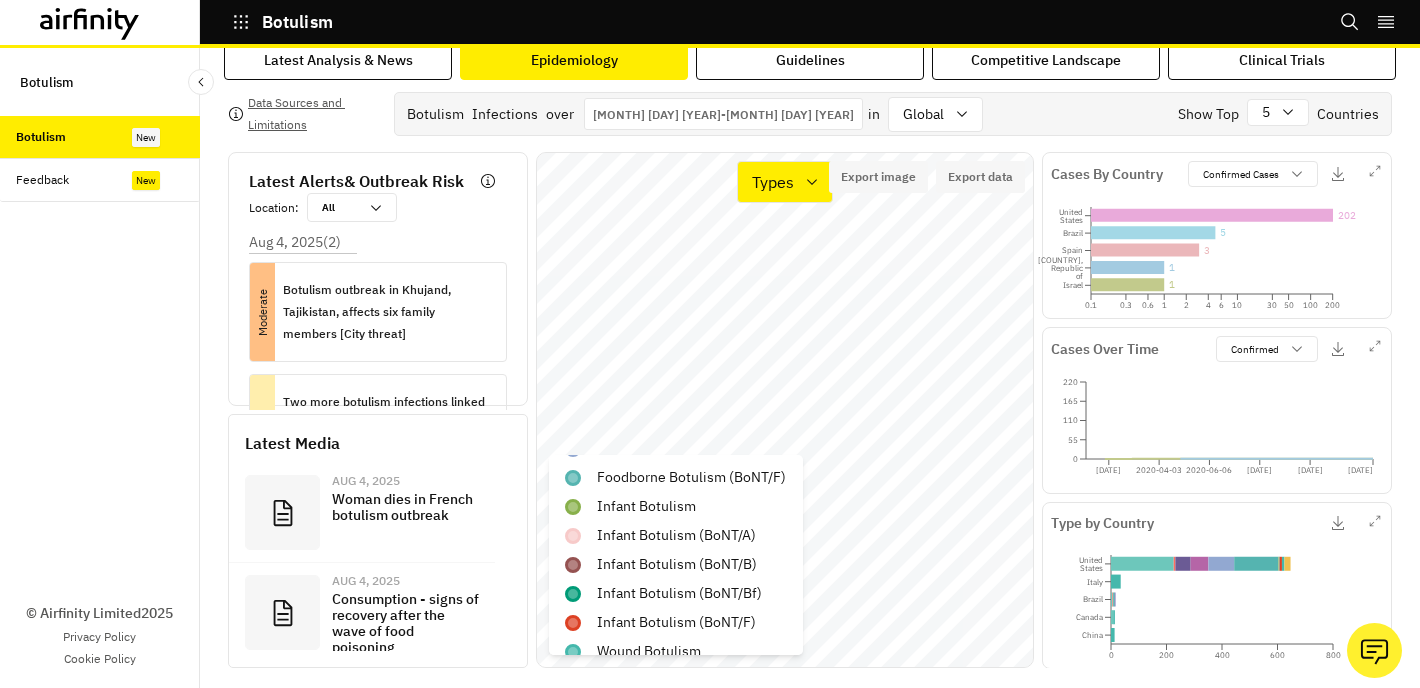 scroll, scrollTop: 0, scrollLeft: 0, axis: both 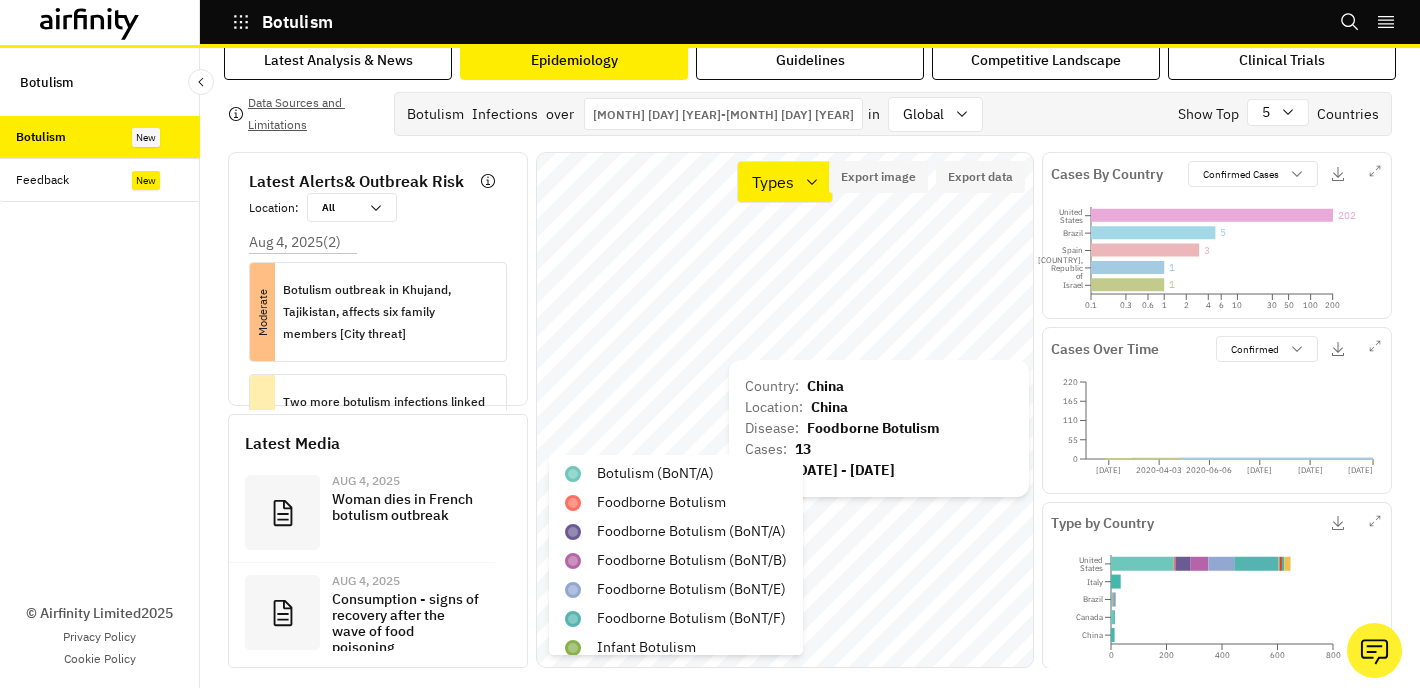 click on "Latest Analysis & News Epidemiology Guidelines Competitive Landscape Clinical Trials Data Sources and Limitations Botulism Infections over Jan 1st 2020  -  Dec 31st 2020 01/01/2020 Navigate forward to interact with the calendar and select a date. Press the question mark key to get the keyboard shortcuts for changing dates. 12/31/2020 Navigate backward to interact with the calendar and select a date. Press the question mark key to get the keyboard shortcuts for changing dates. in global Show Top  5 Countries Latest Alerts  & Outbreak Risk Location : All All Aug 4, 2025  ( 2 ) Moderate   Botulism outbreak in Khujand, Tajikistan, affects six family members [City threat] Low   Two more botulism infections linked to festival food detected in Sardinia, Italy  [Regional threat] Latest Media Aug 4, 2025 Woman dies in French botulism outbreak … Aug 4, 2025 Consumption - signs of recovery after the wave of food poisoning … option Types, selected.   Select is focused , press Down to open the menu,  Types Export data" at bounding box center (810, 368) 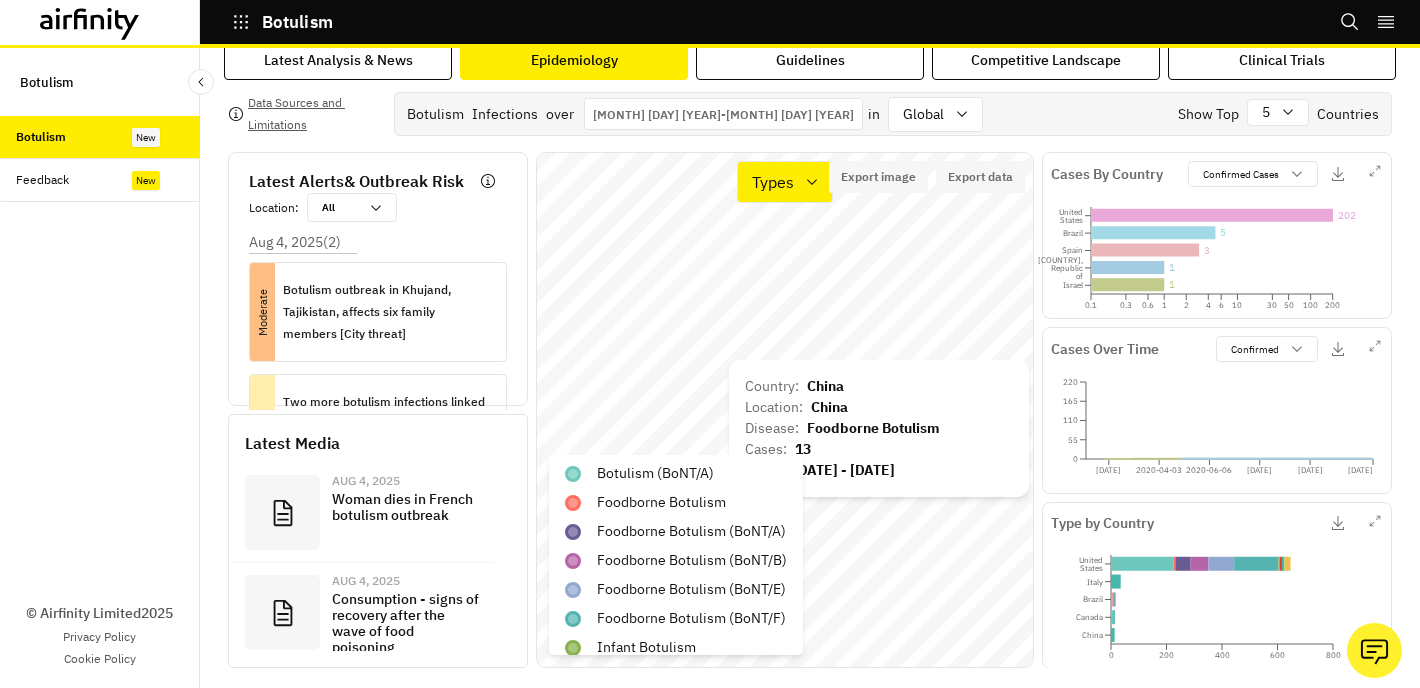 scroll, scrollTop: 0, scrollLeft: 0, axis: both 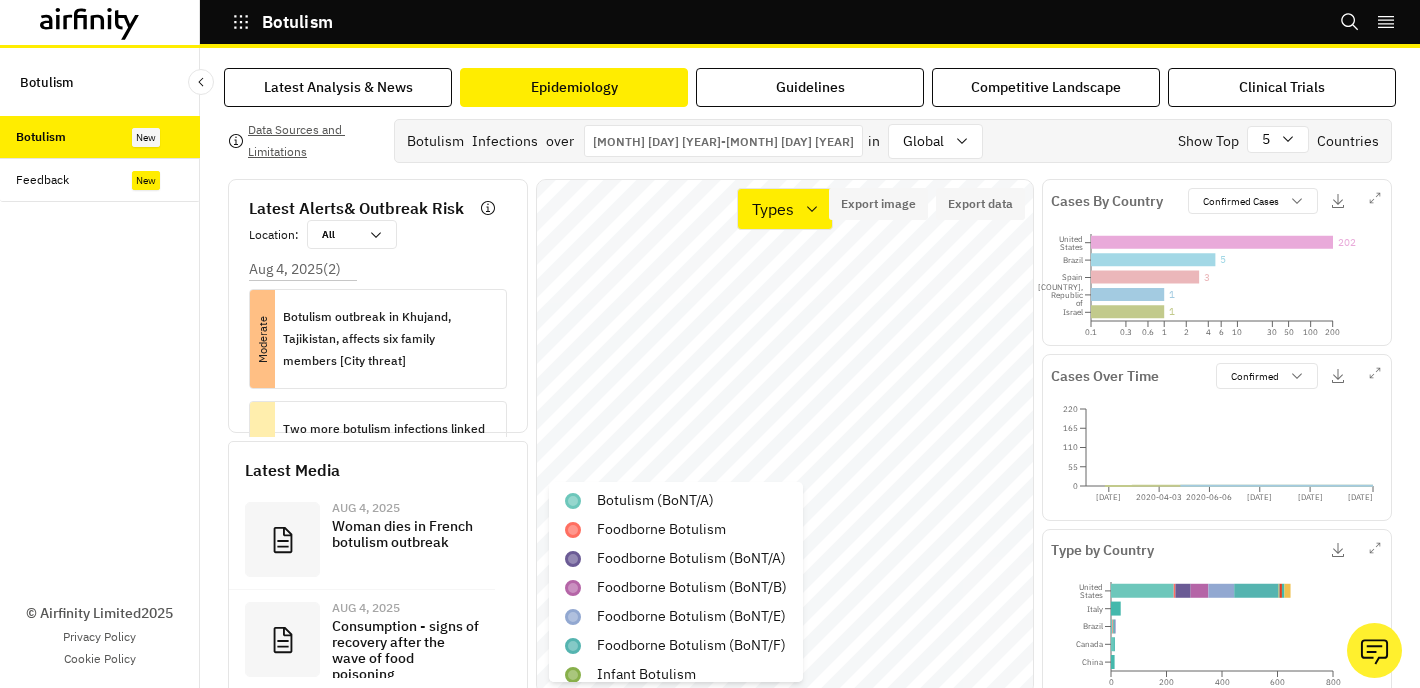 click 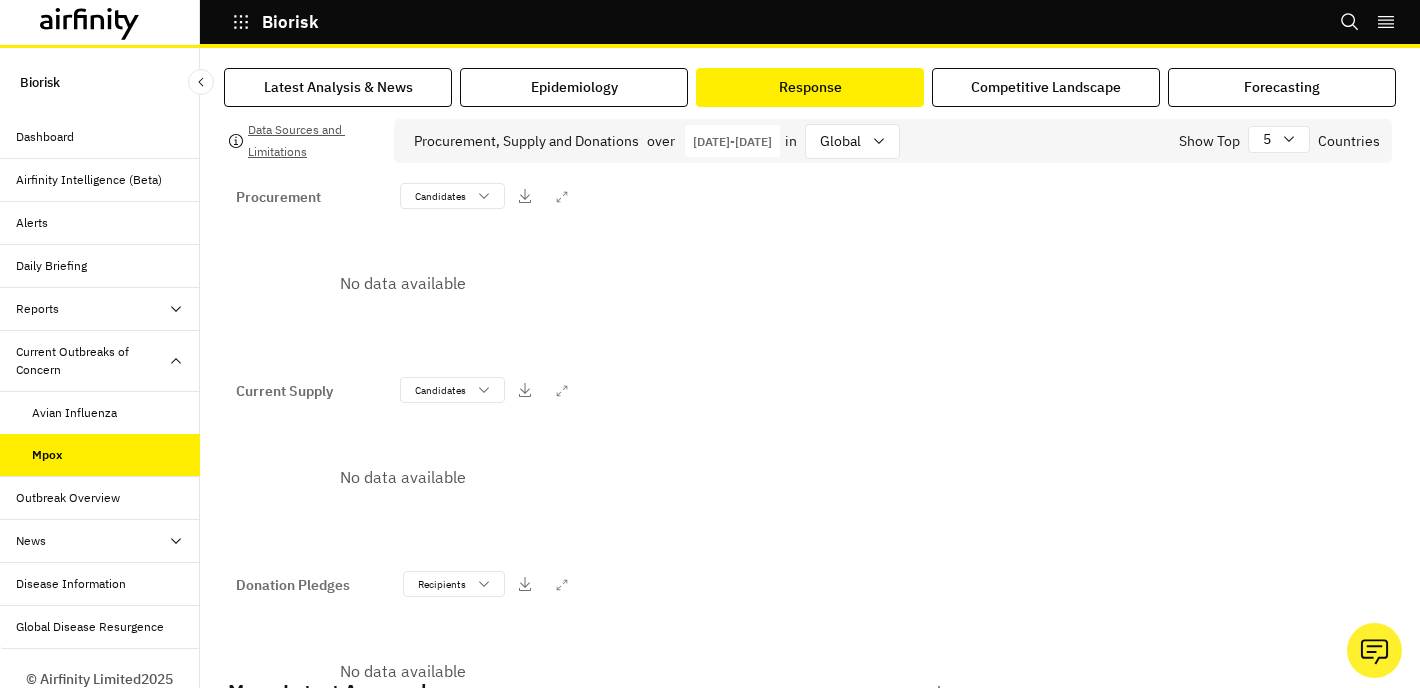 scroll, scrollTop: 0, scrollLeft: 0, axis: both 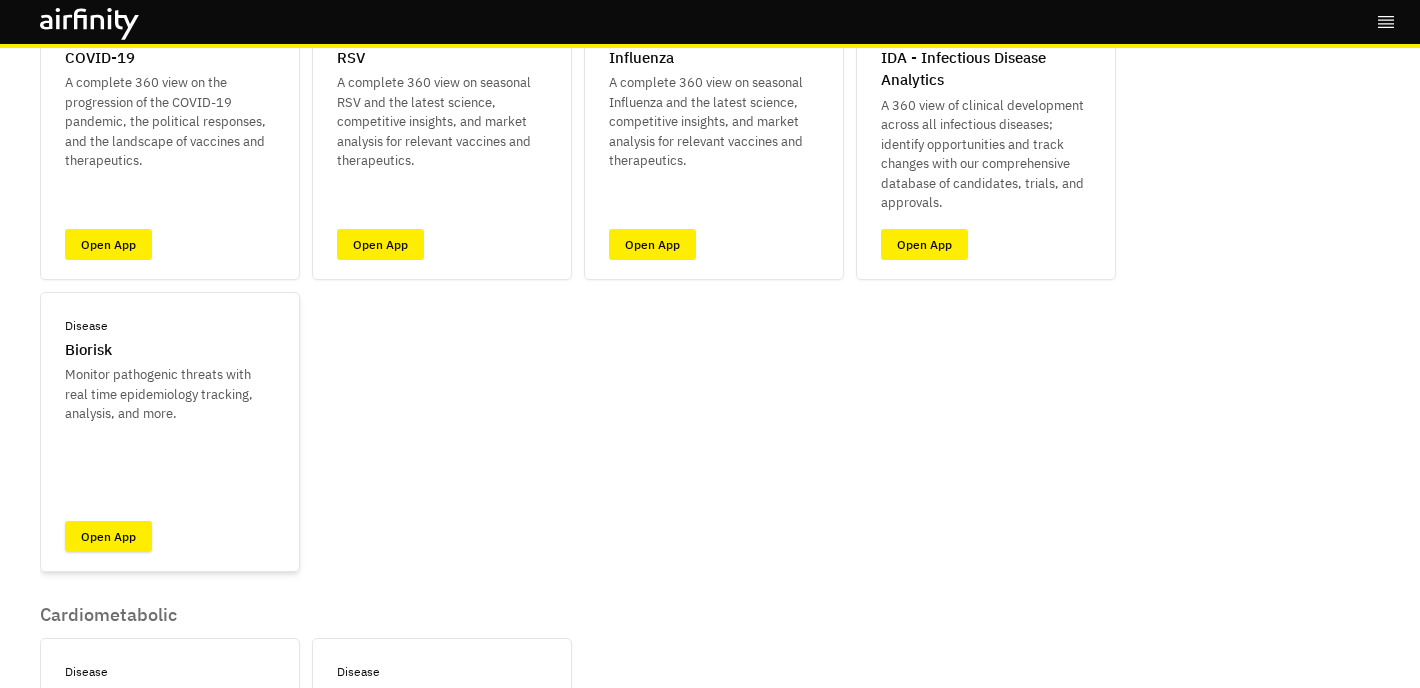 click on "Open App" at bounding box center (108, 536) 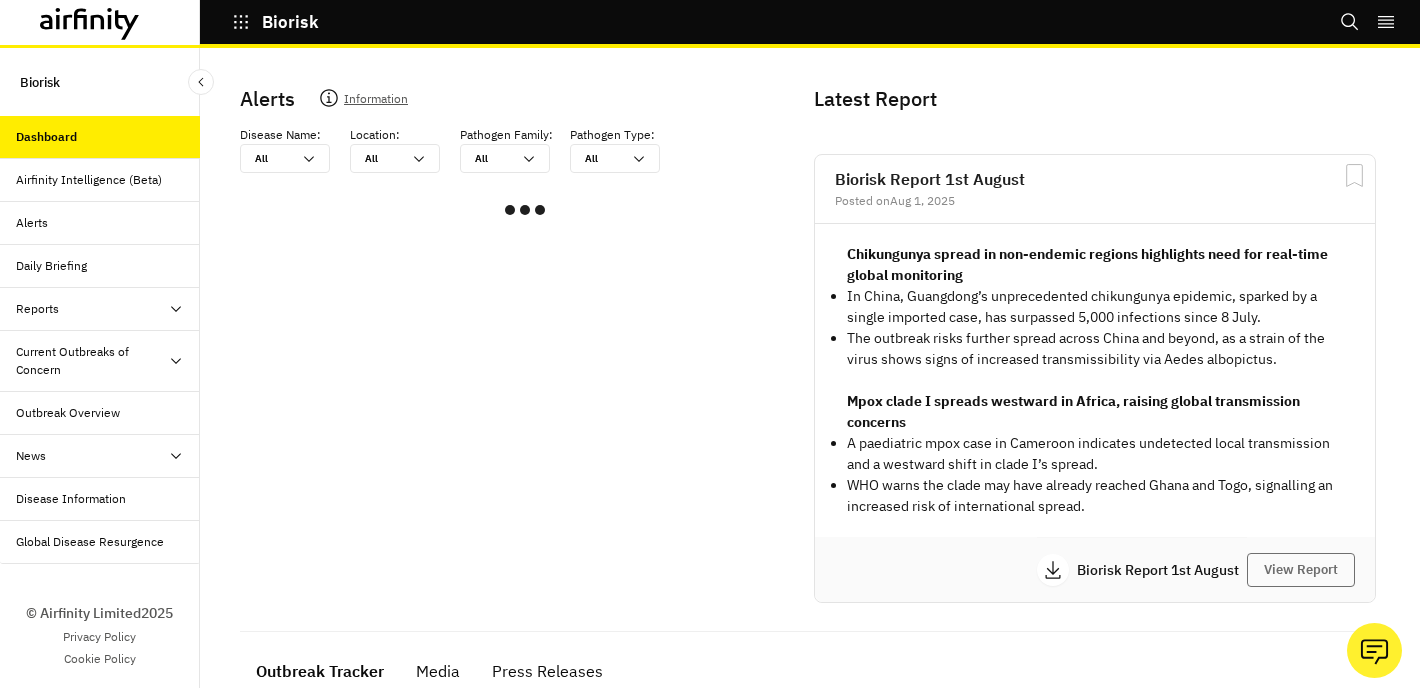 click on "Current Outbreaks of Concern" at bounding box center [92, 361] 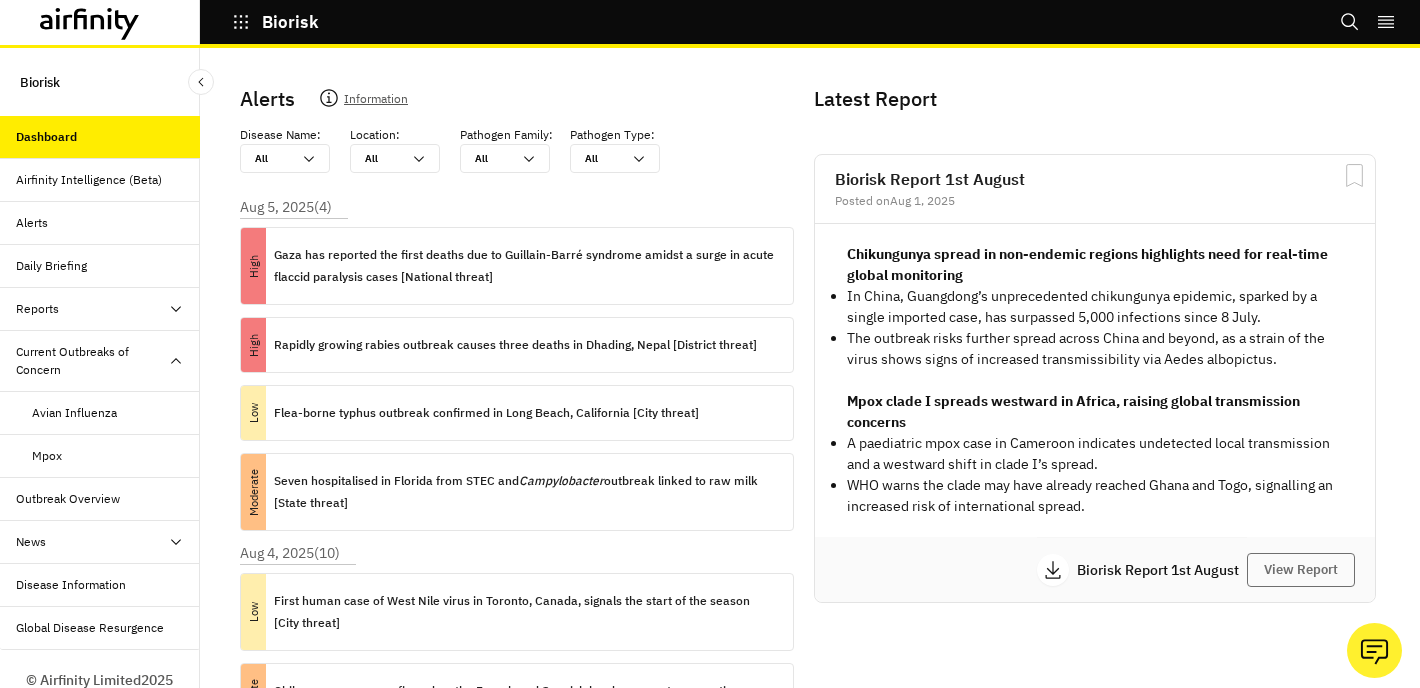 click on "Mpox" at bounding box center (116, 456) 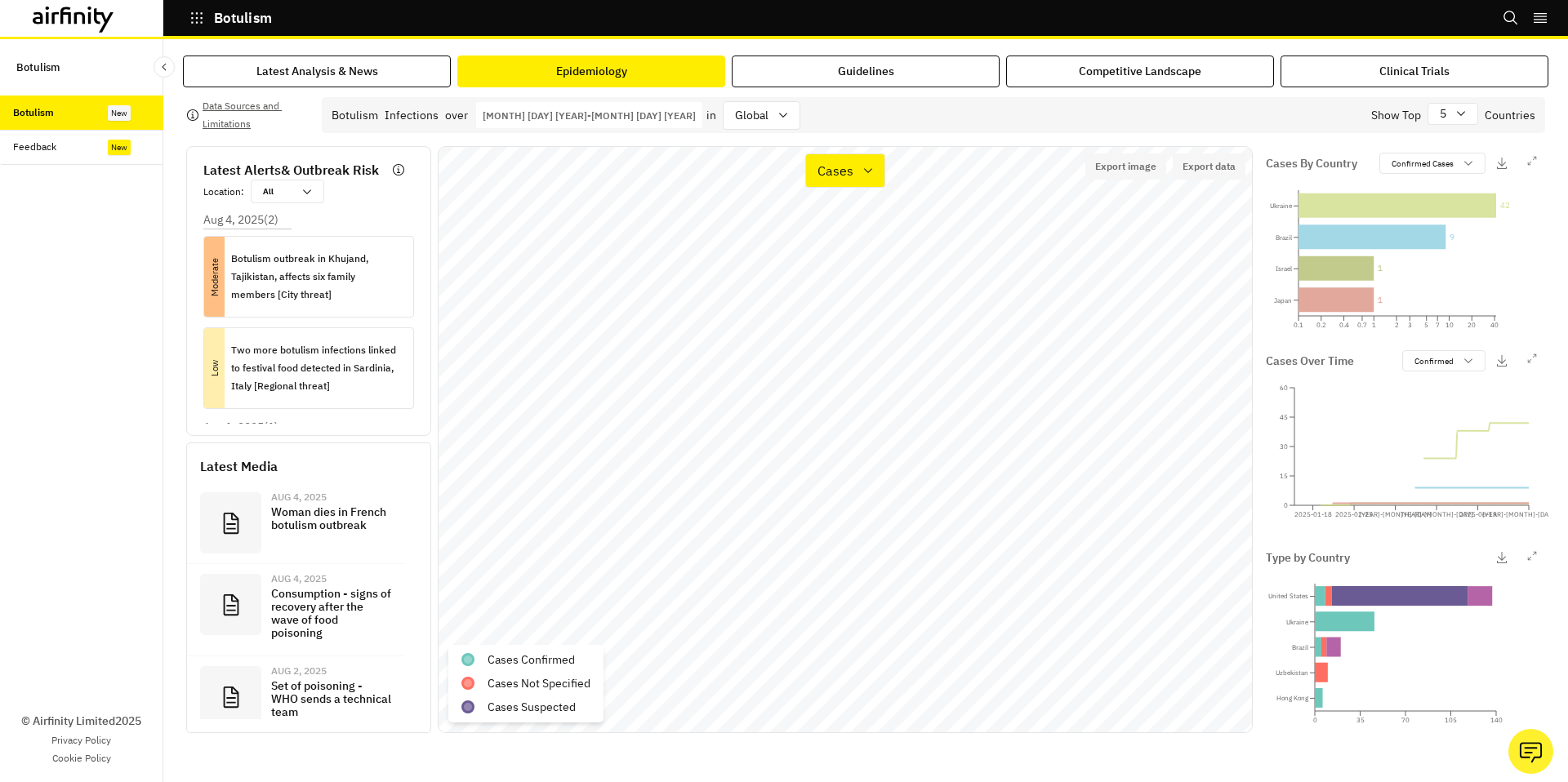scroll, scrollTop: 0, scrollLeft: 0, axis: both 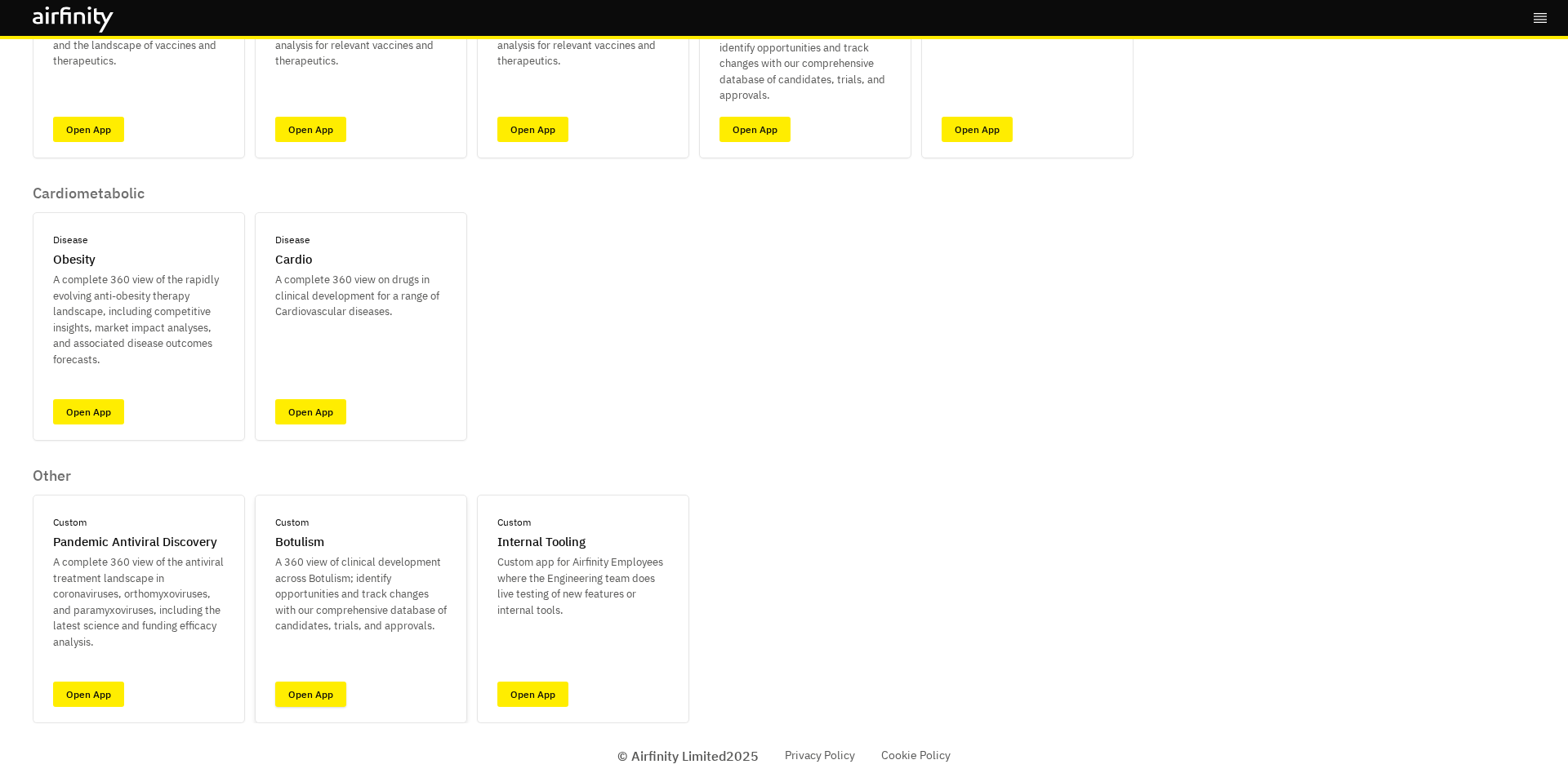 click on "Open App" at bounding box center (310, 694) 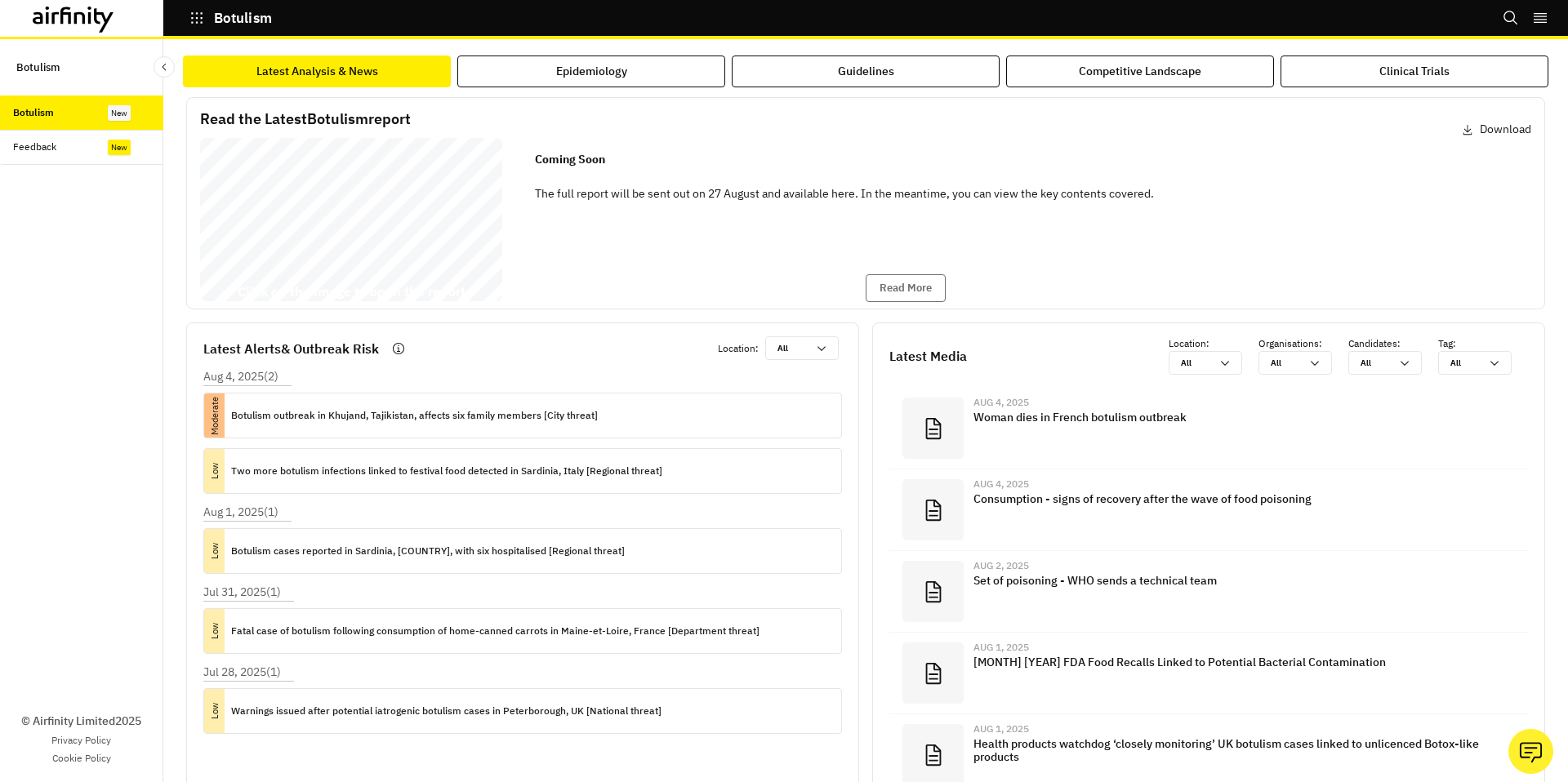 click on "Feedback" at bounding box center [88, 147] 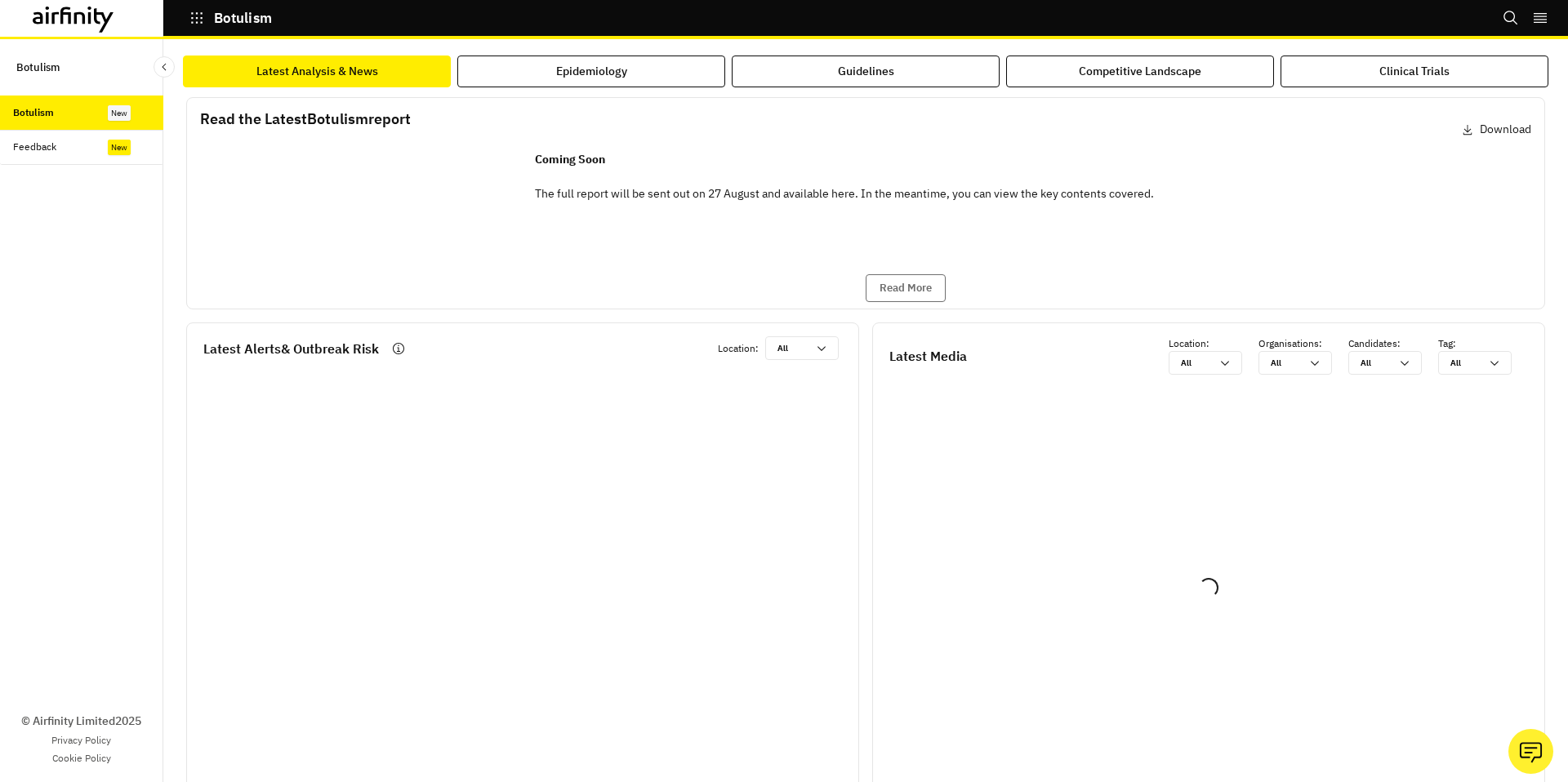 scroll, scrollTop: 0, scrollLeft: 0, axis: both 